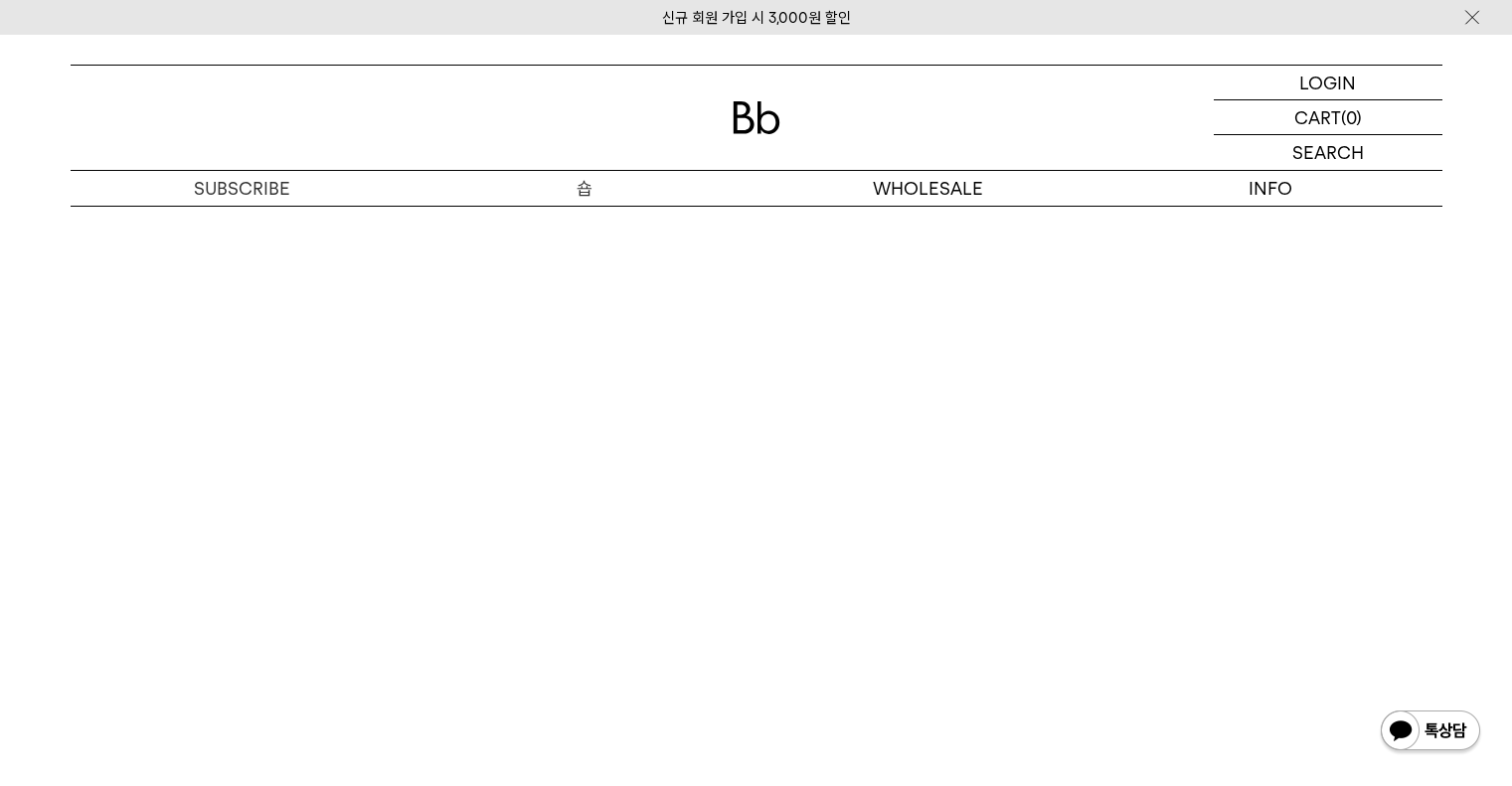 scroll, scrollTop: 0, scrollLeft: 0, axis: both 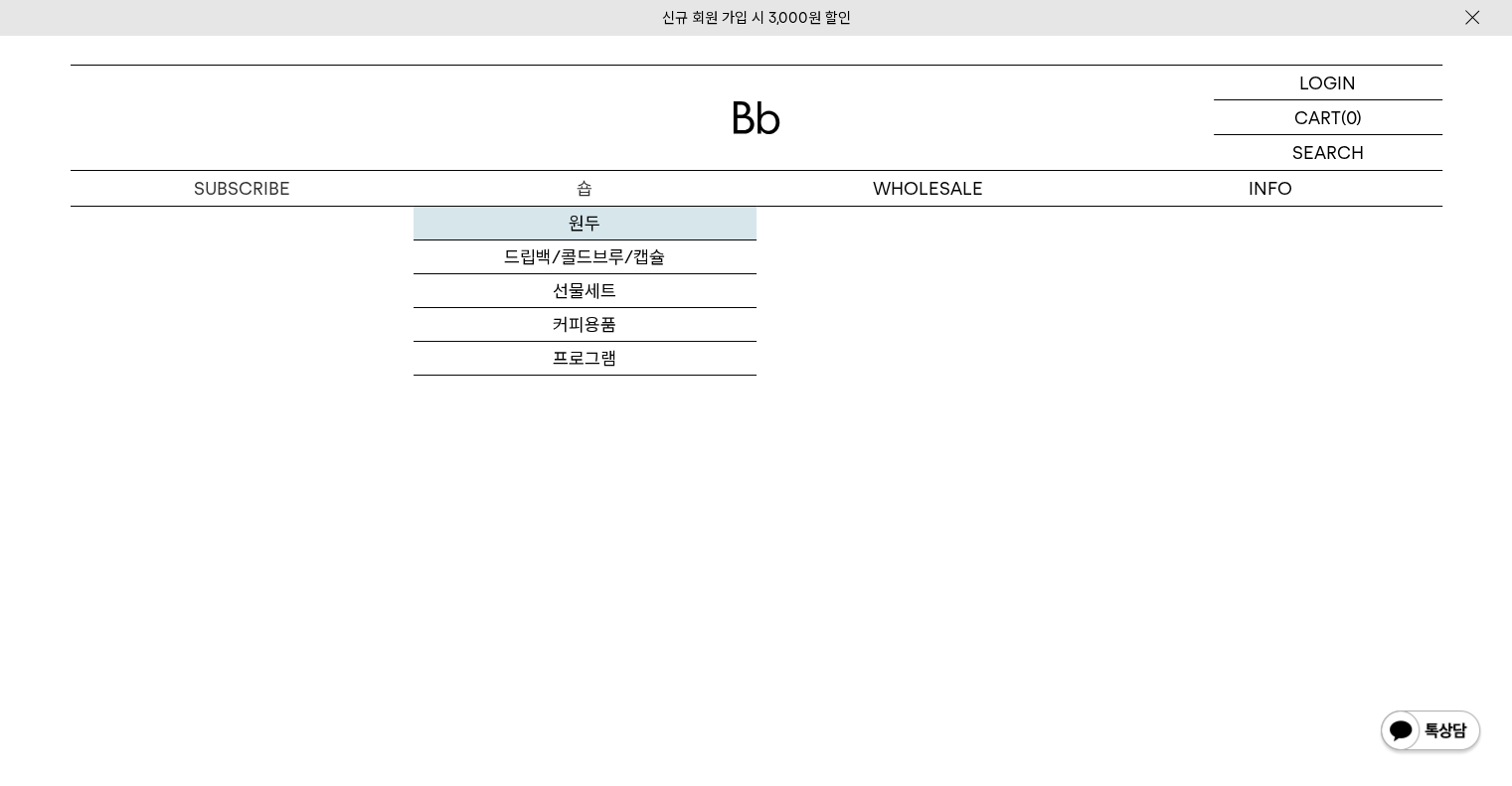 click on "원두" at bounding box center (585, 224) 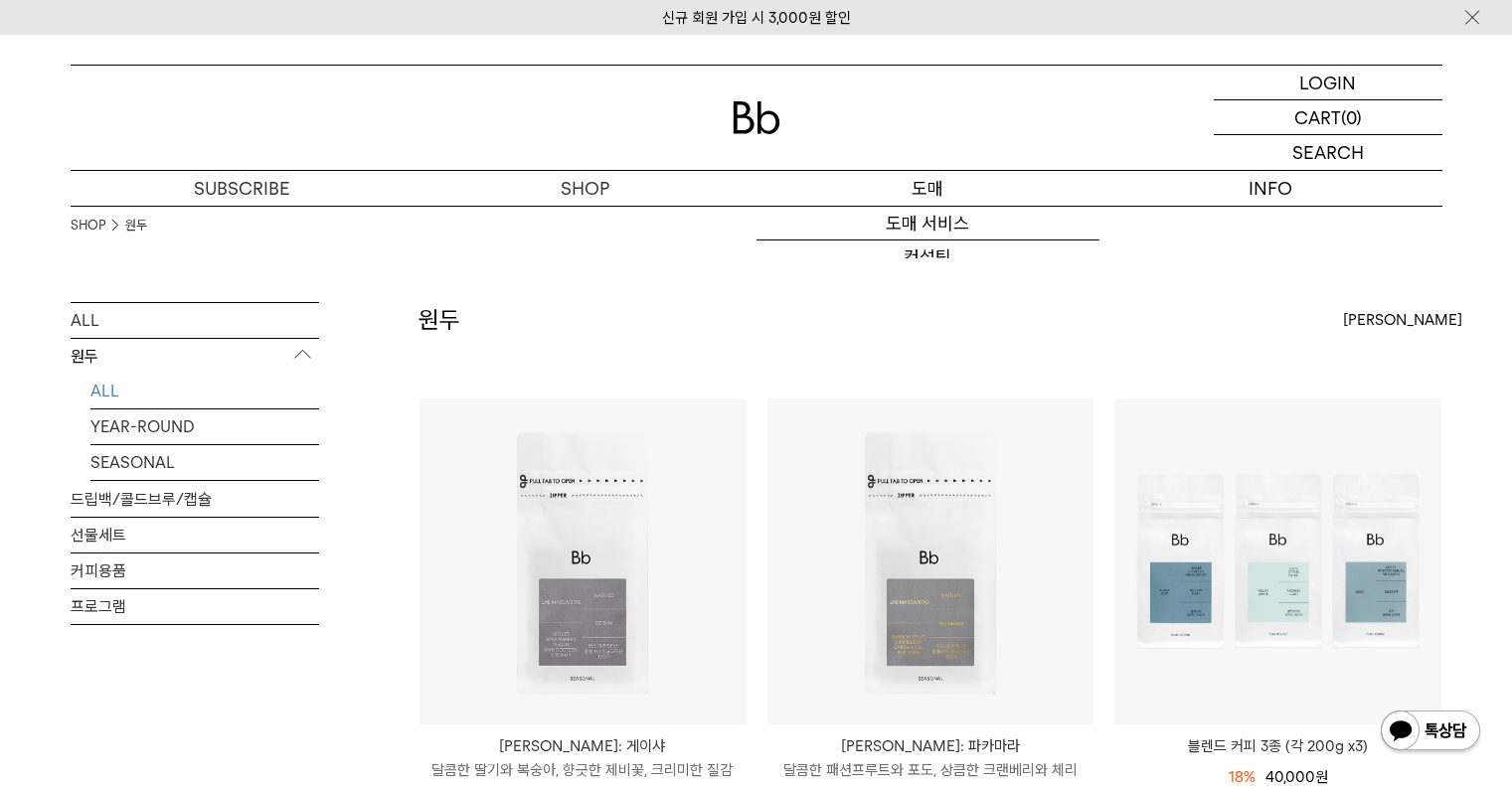 scroll, scrollTop: 0, scrollLeft: 0, axis: both 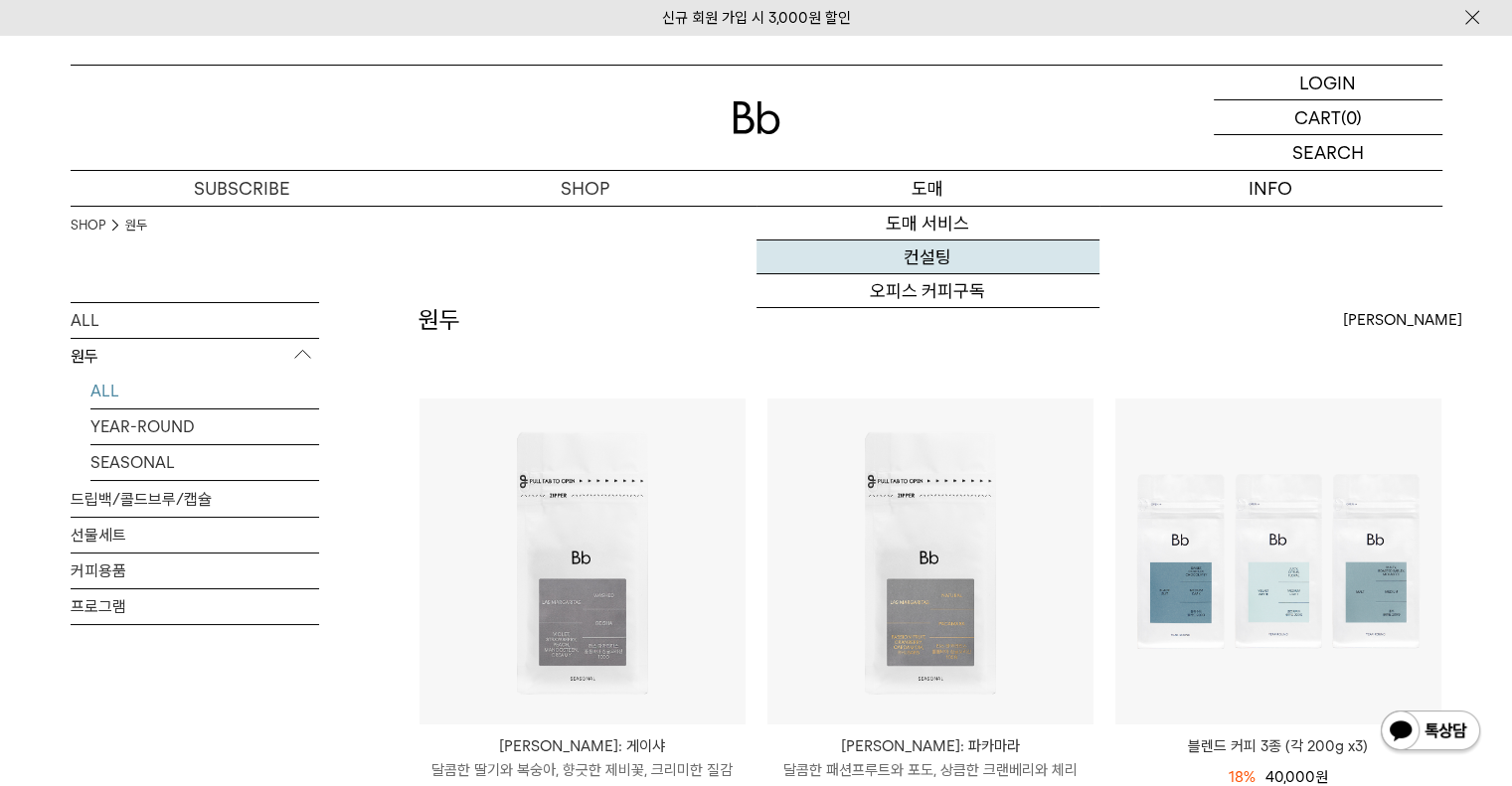 click on "컨설팅" at bounding box center (927, 257) 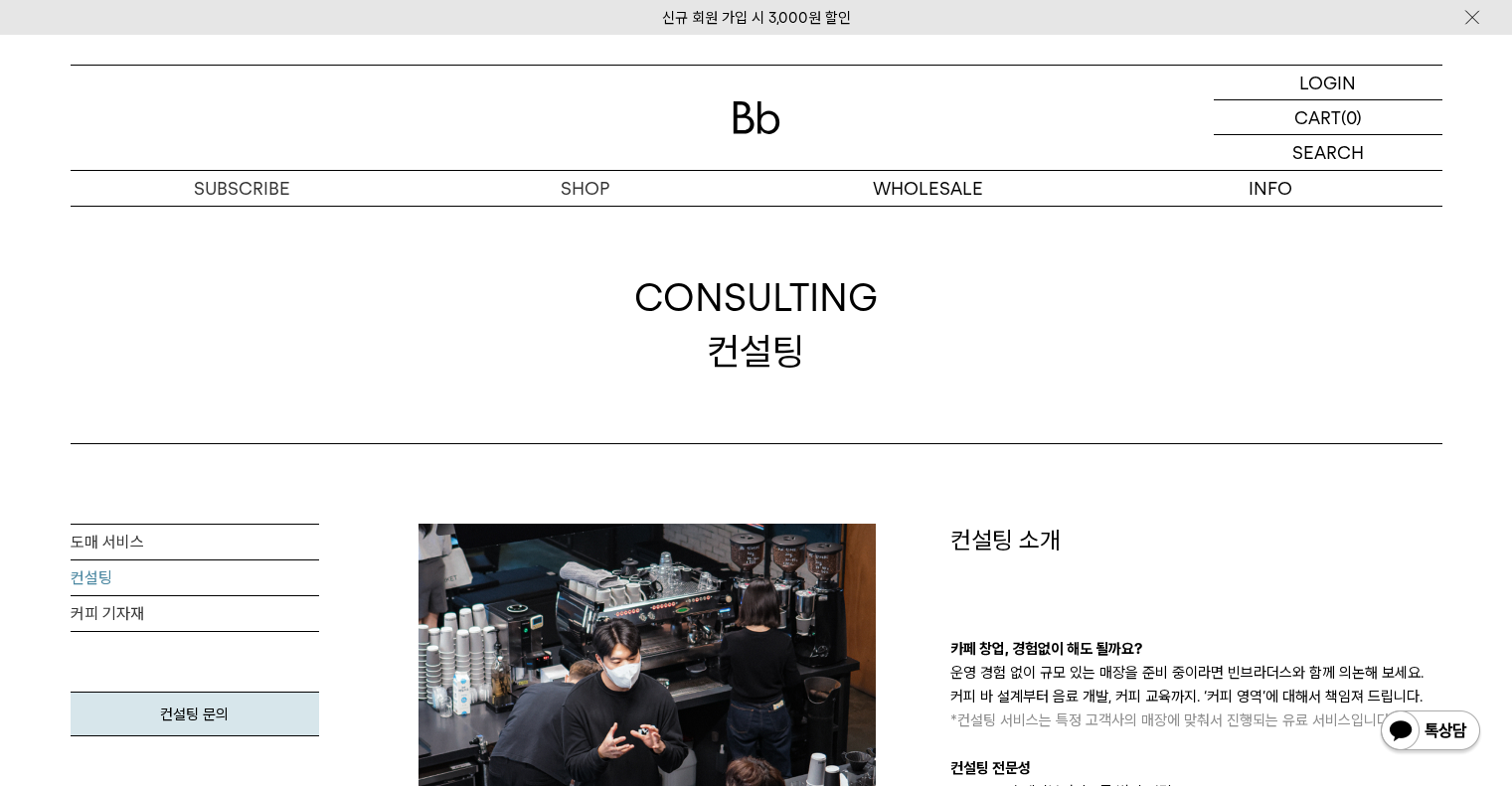 scroll, scrollTop: 0, scrollLeft: 0, axis: both 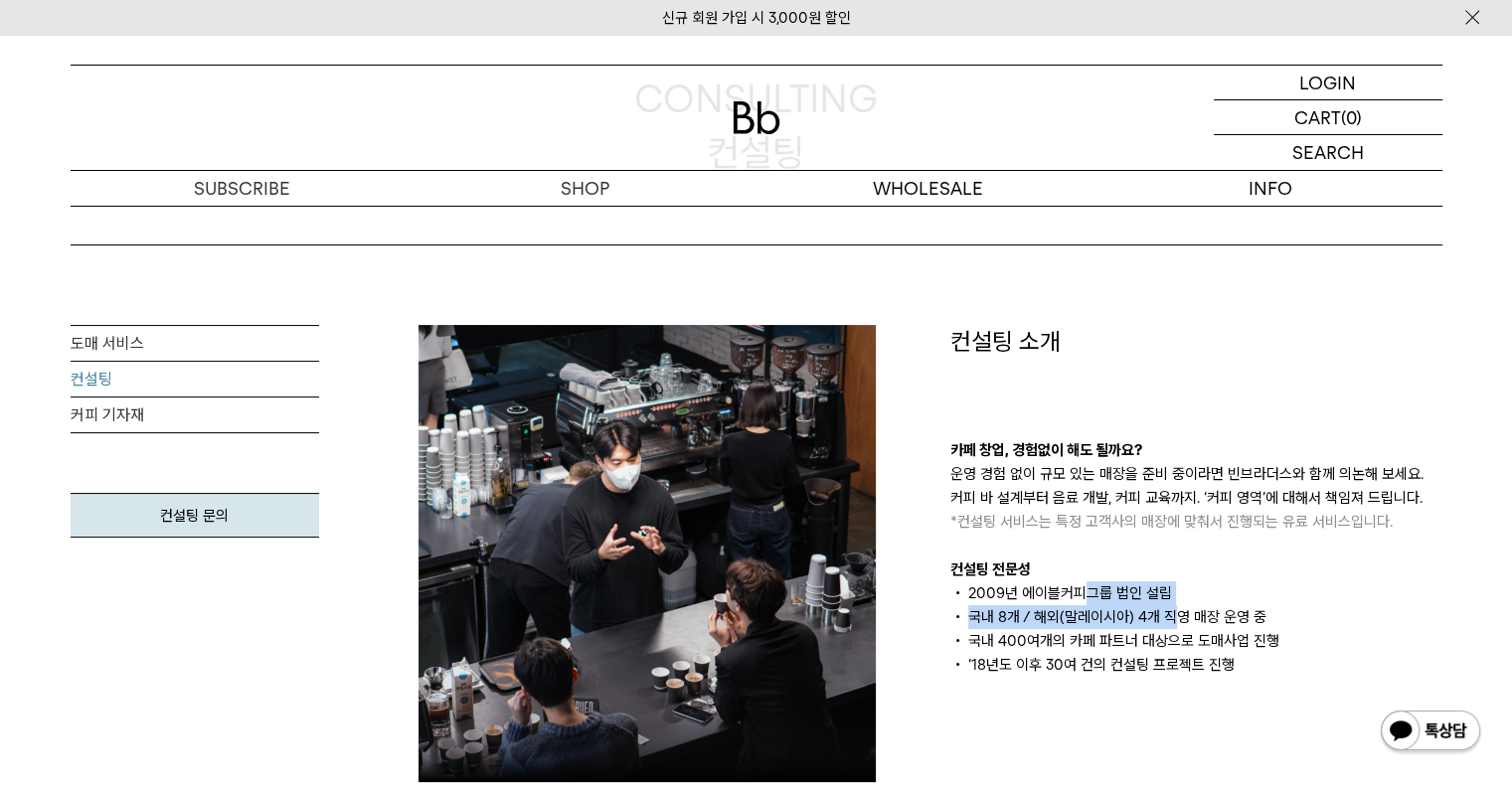 drag, startPoint x: 1090, startPoint y: 588, endPoint x: 1180, endPoint y: 635, distance: 101.5332 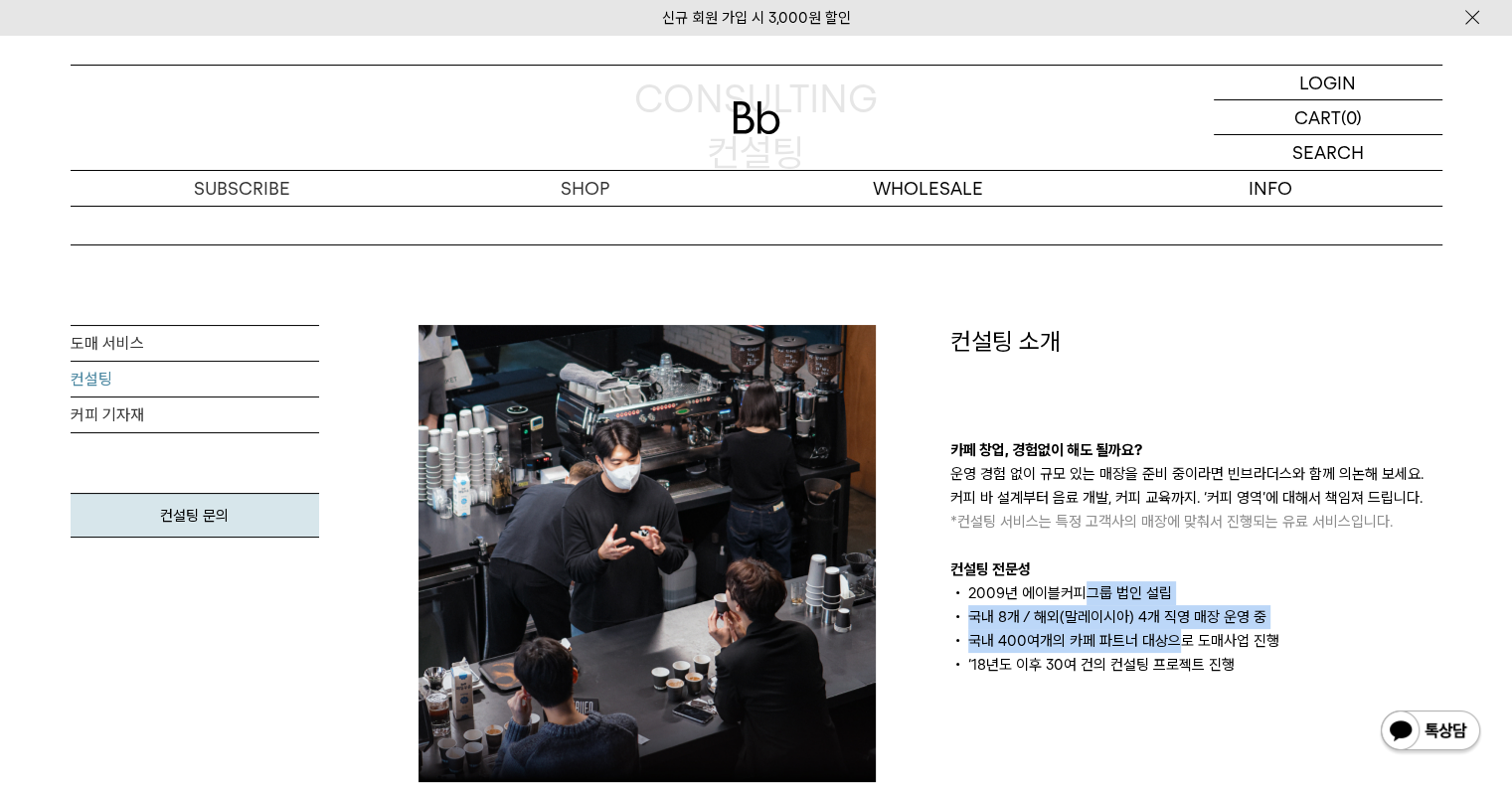 click on "국내 400여개의 카페 파트너 대상으로 도매사업 진행" at bounding box center (1196, 641) 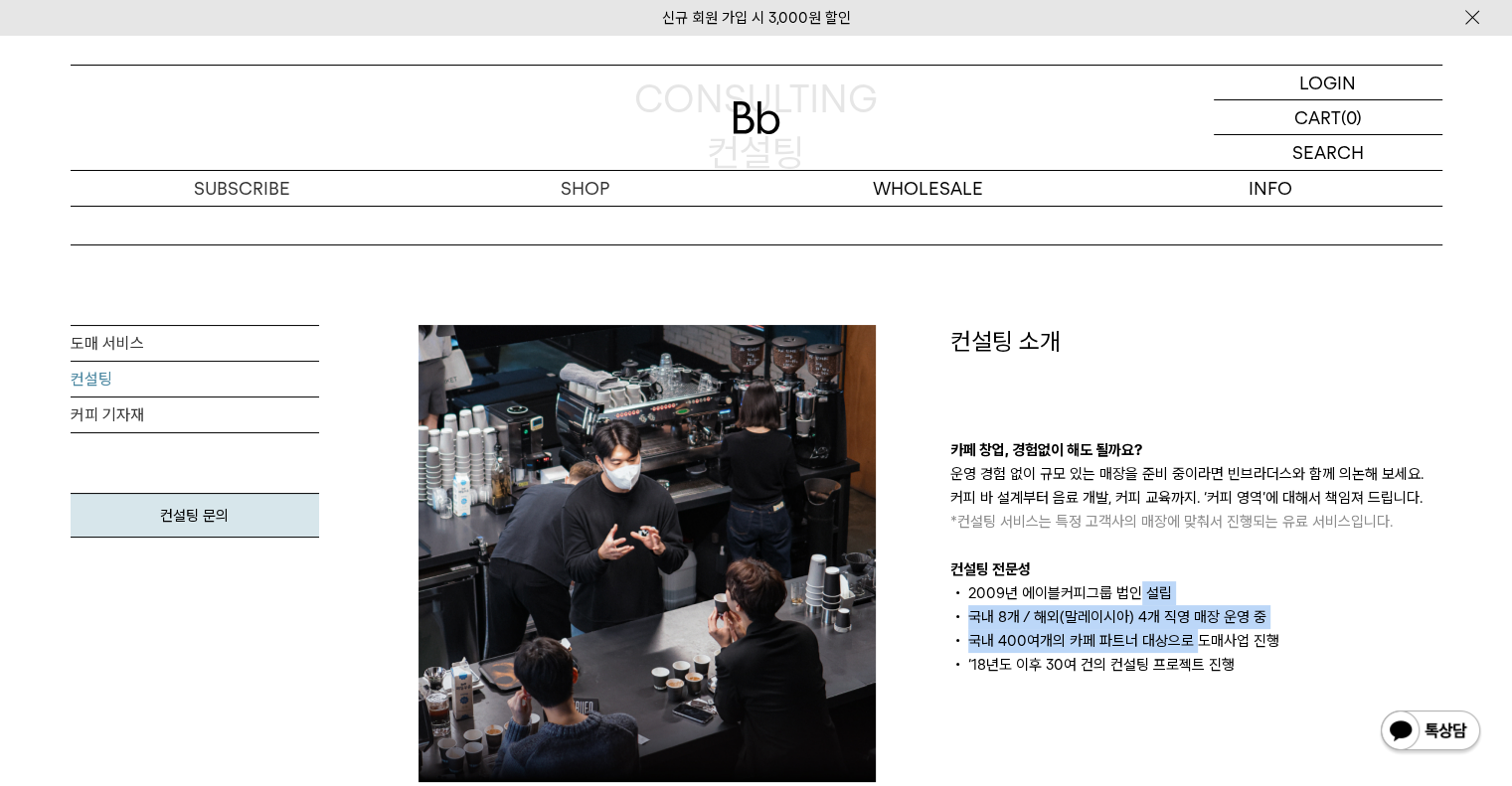 drag, startPoint x: 1136, startPoint y: 595, endPoint x: 1201, endPoint y: 657, distance: 89.827613 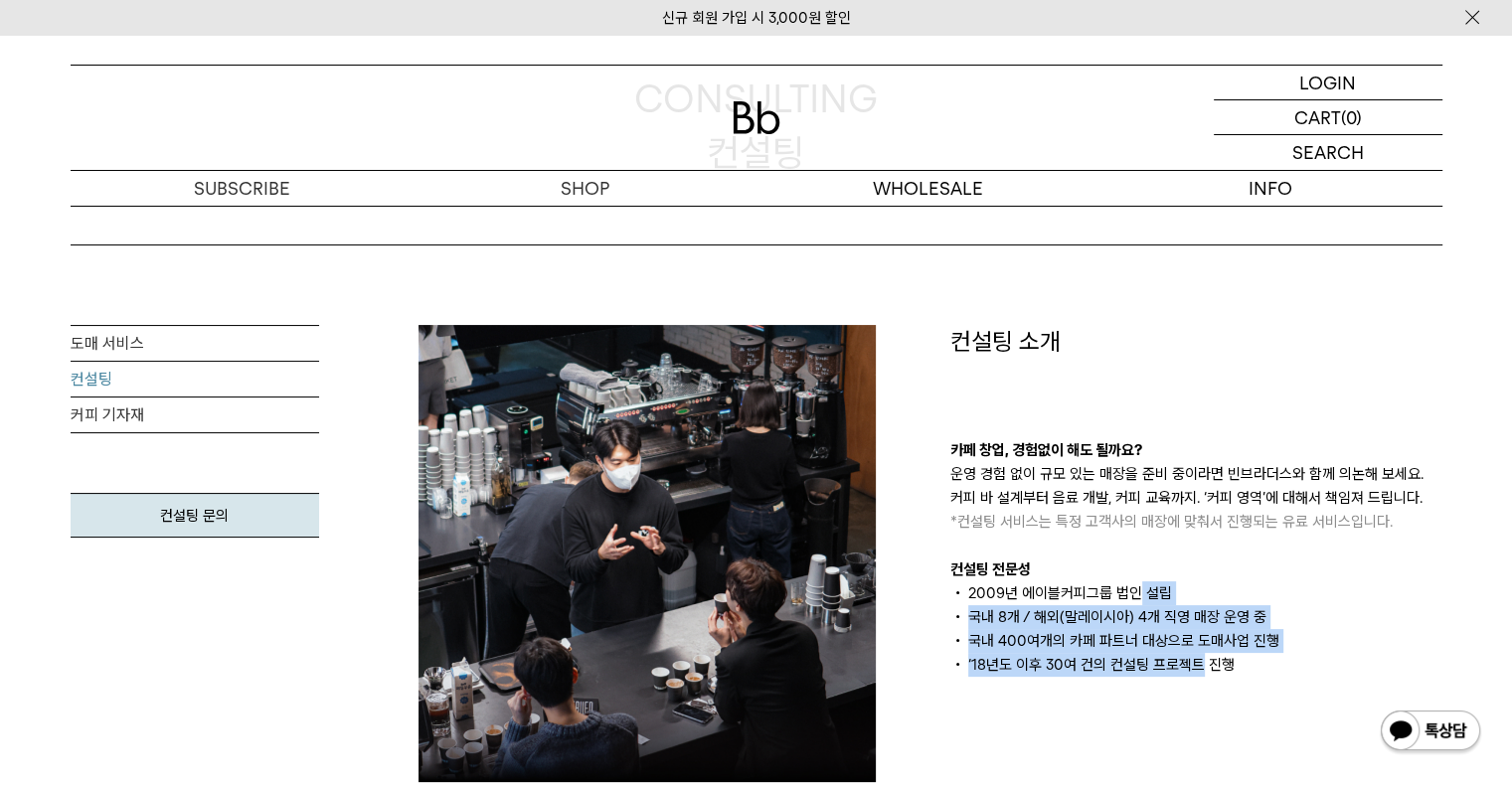 click on "‘18년도 이후 30여 건의 컨설팅 프로젝트 진행" at bounding box center (1196, 665) 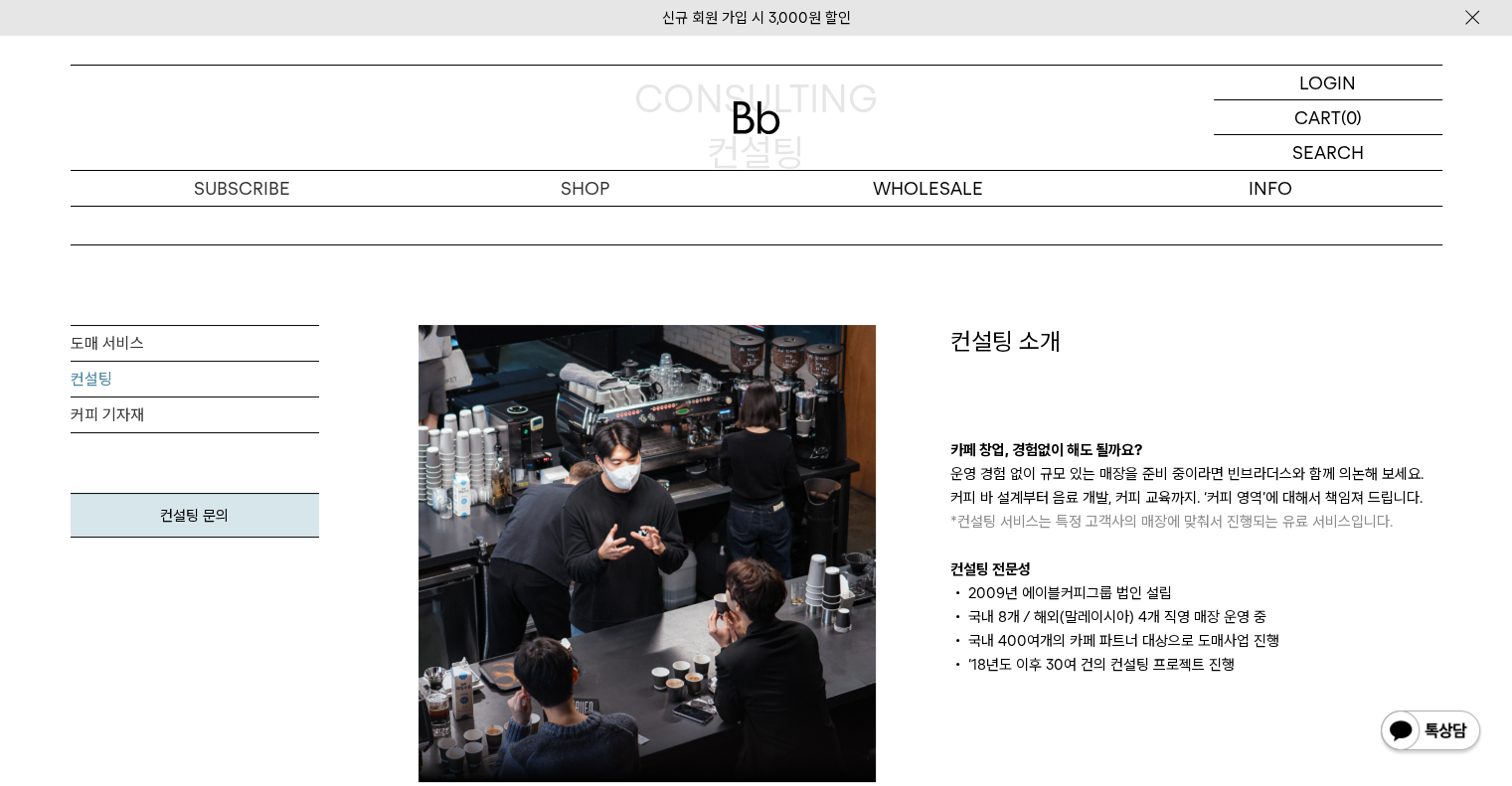 drag, startPoint x: 1183, startPoint y: 508, endPoint x: 1219, endPoint y: 699, distance: 194.36306 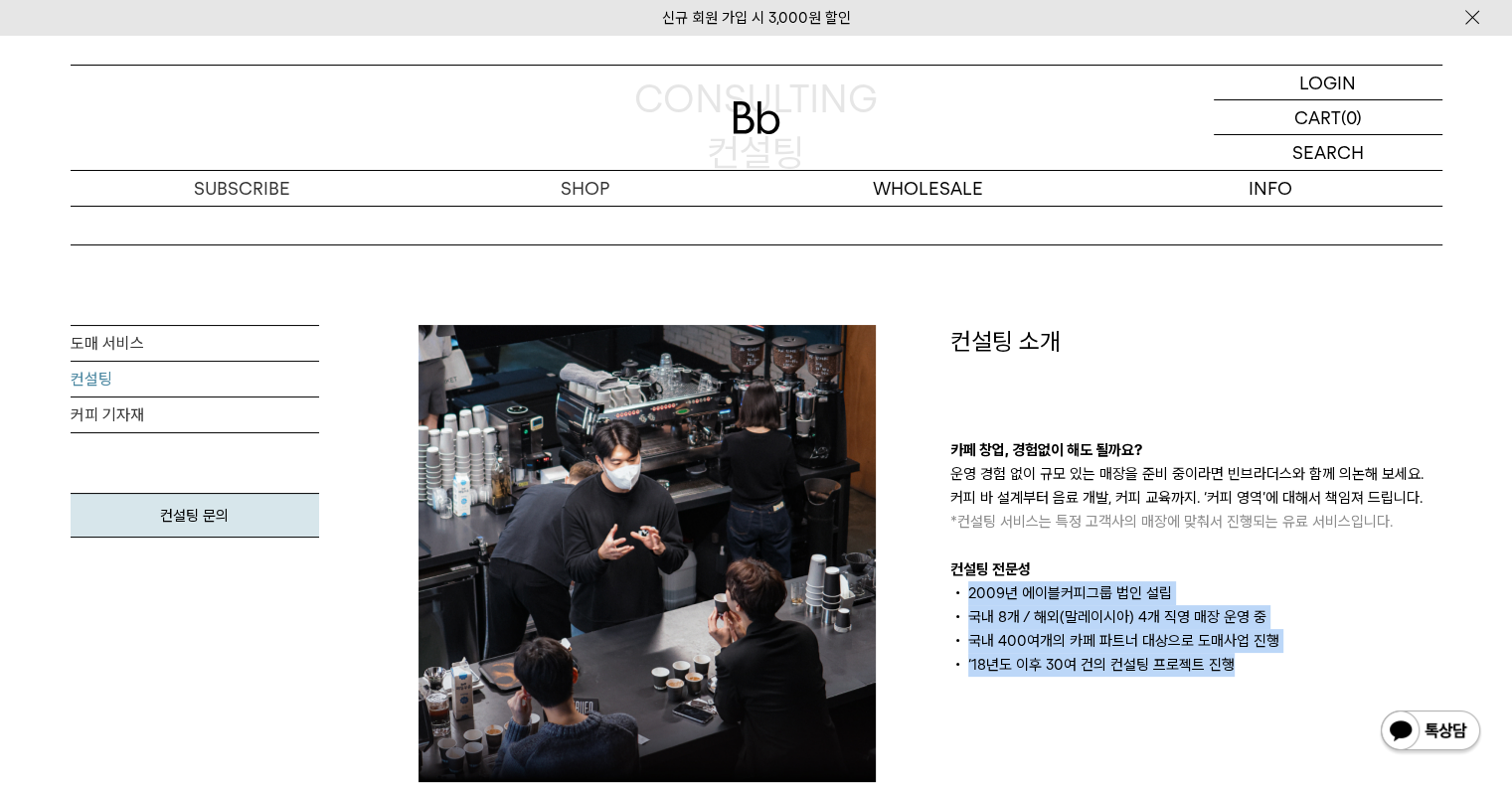 click on "컨설팅 전문성" at bounding box center [1196, 569] 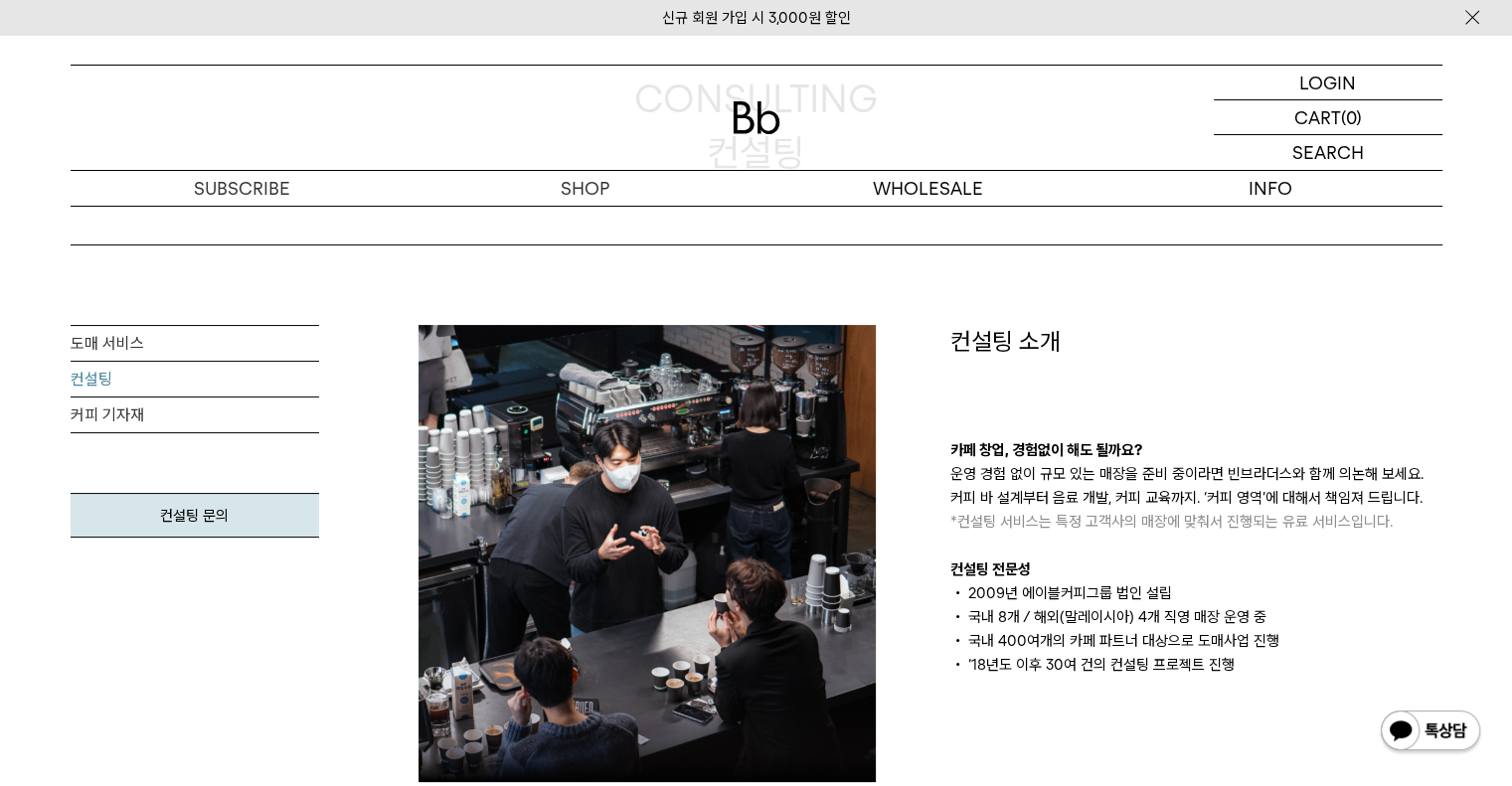 drag, startPoint x: 1156, startPoint y: 501, endPoint x: 1428, endPoint y: 694, distance: 333.51612 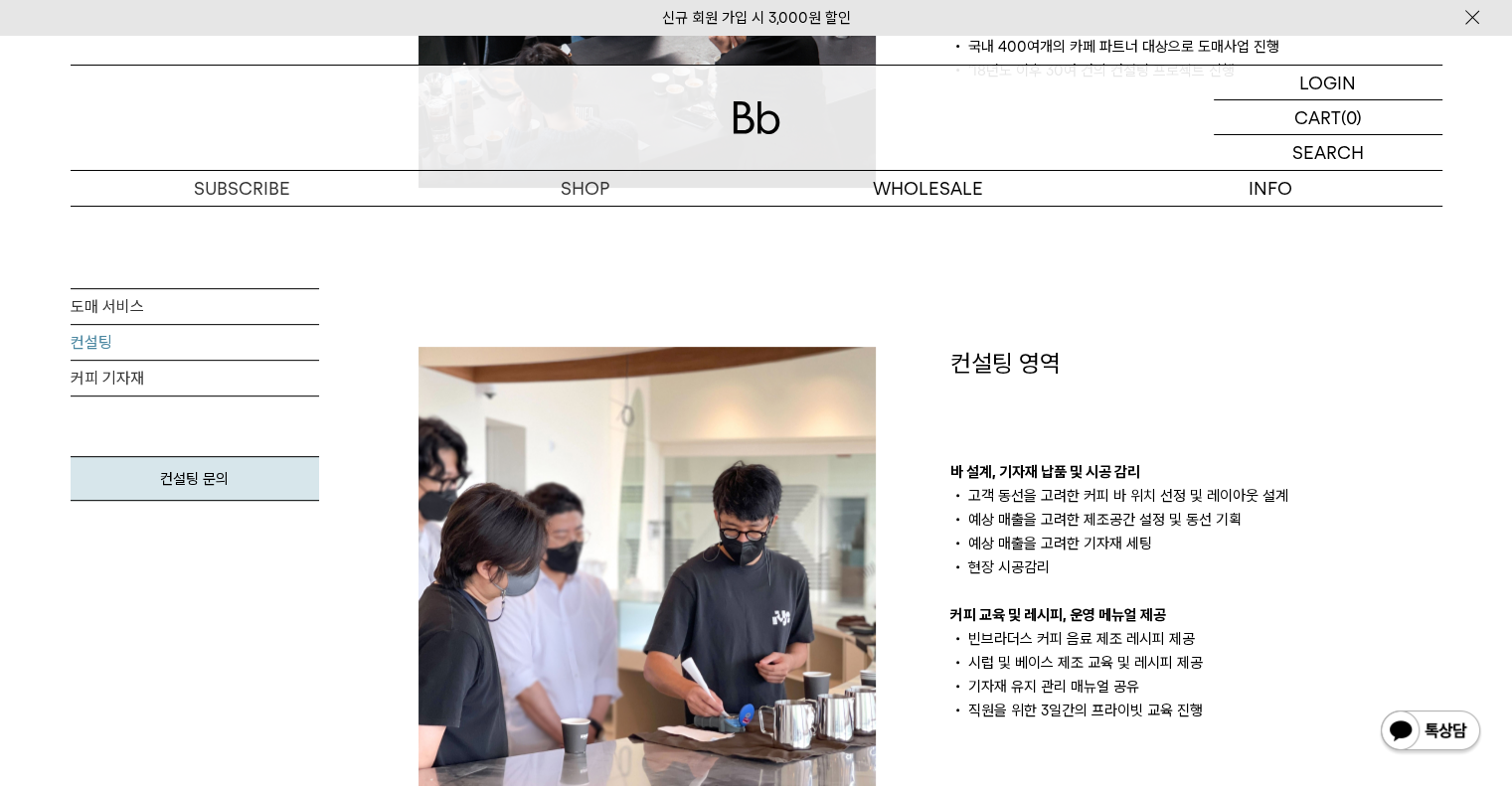 scroll, scrollTop: 795, scrollLeft: 0, axis: vertical 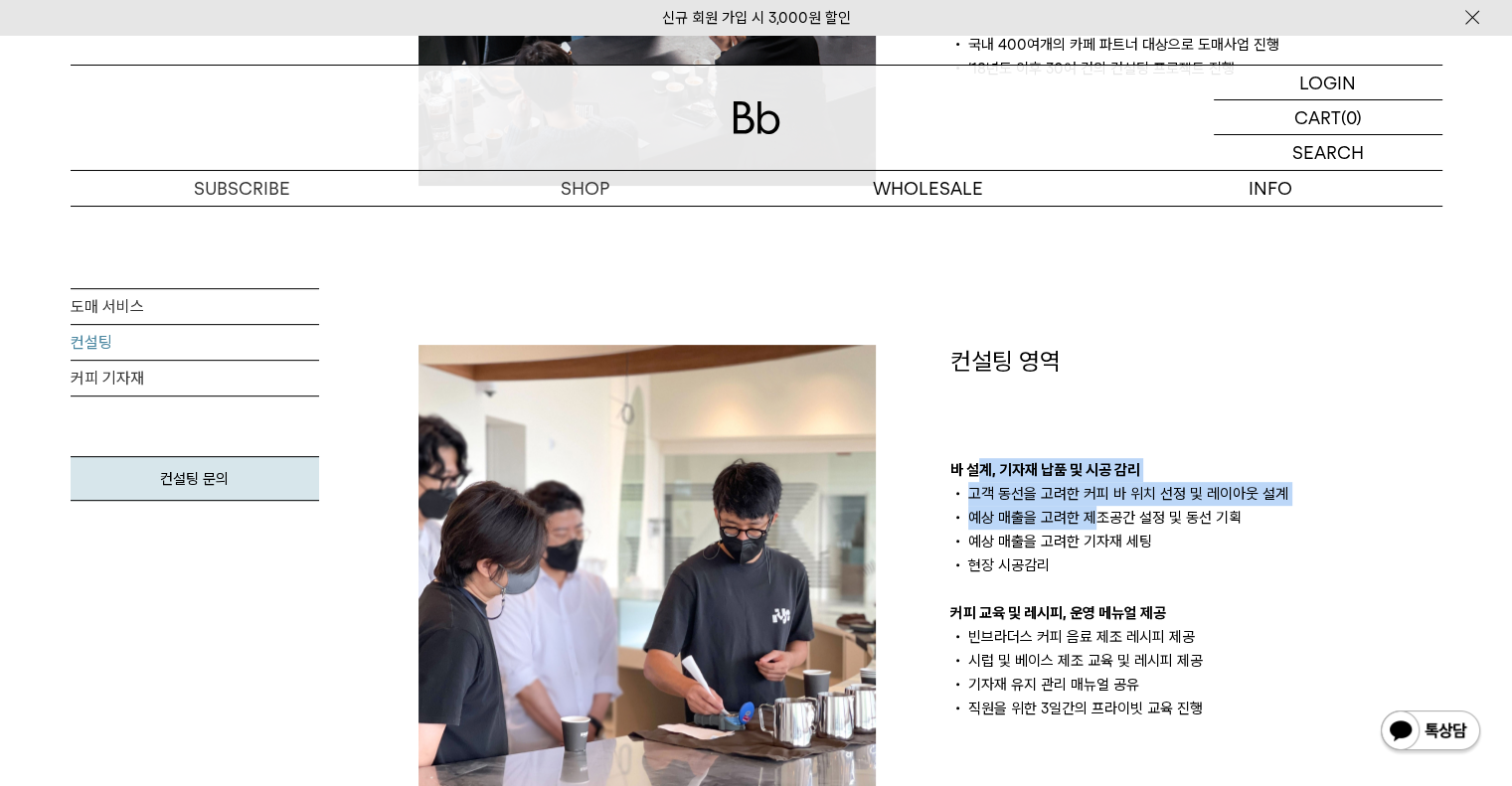 drag, startPoint x: 984, startPoint y: 475, endPoint x: 1108, endPoint y: 513, distance: 129.69194 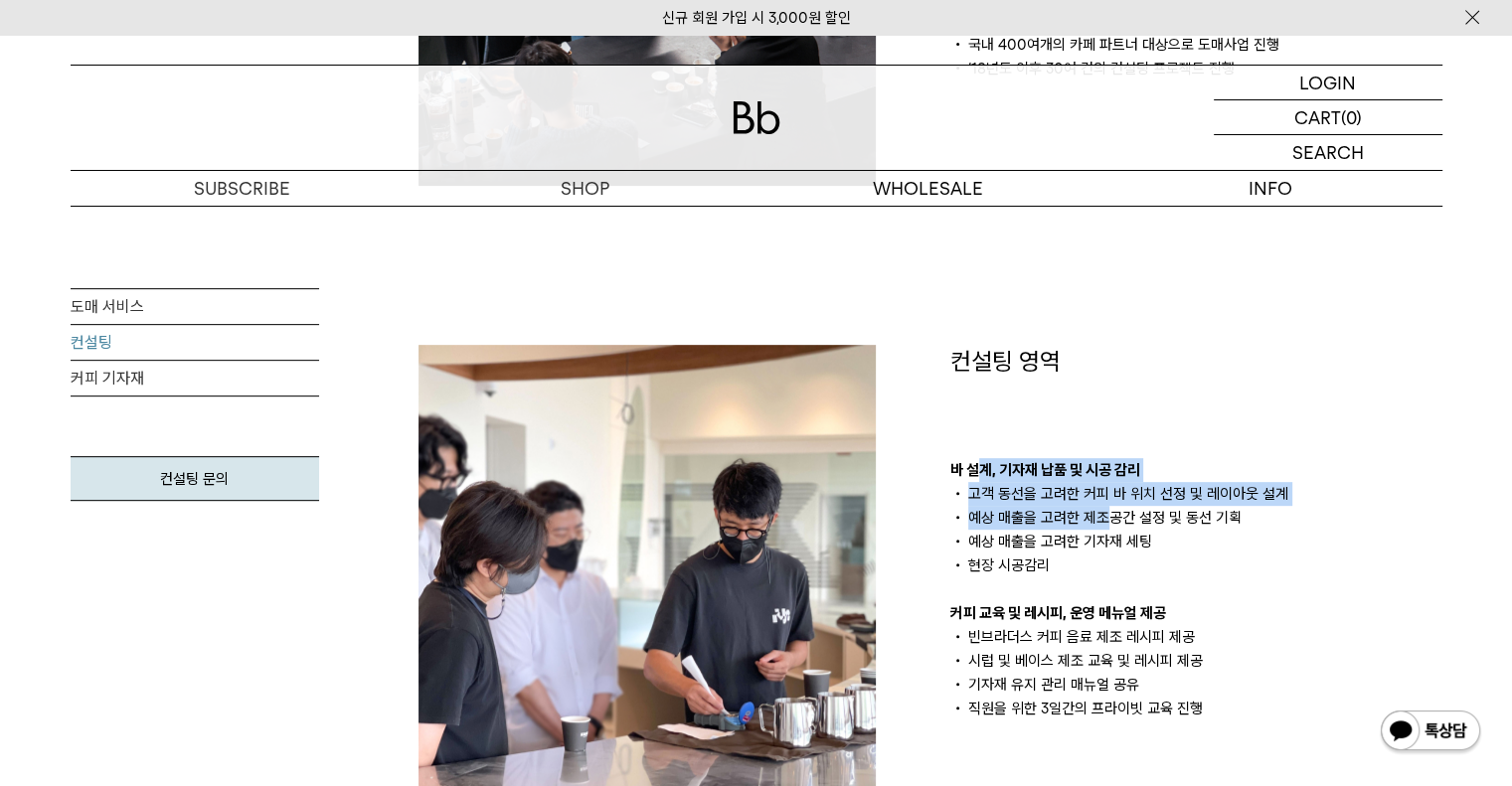 click on "예상 매출을 고려한 제조공간 설정 및 동선 기획" at bounding box center [1196, 518] 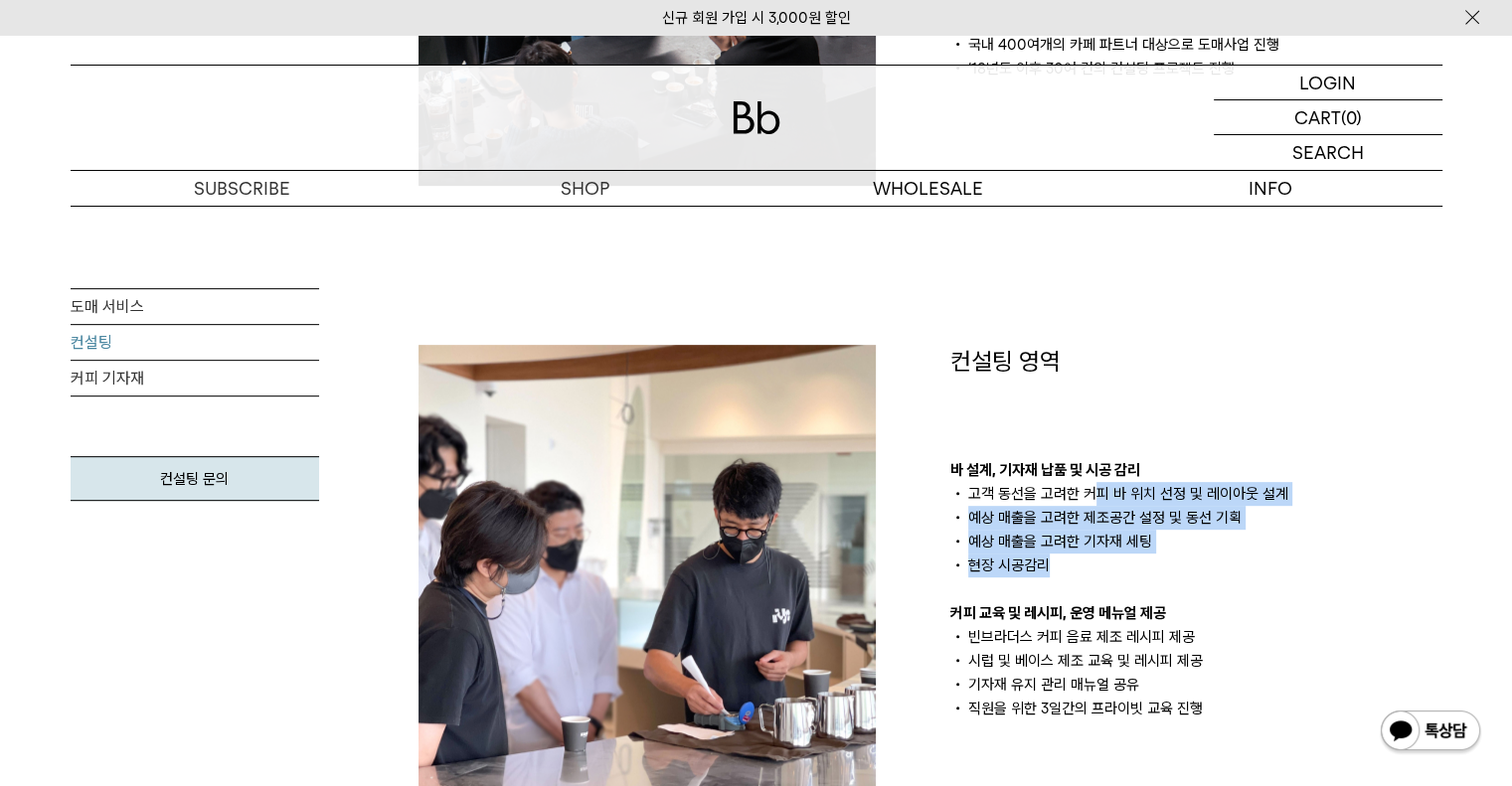 drag, startPoint x: 1092, startPoint y: 492, endPoint x: 1117, endPoint y: 567, distance: 79.05694 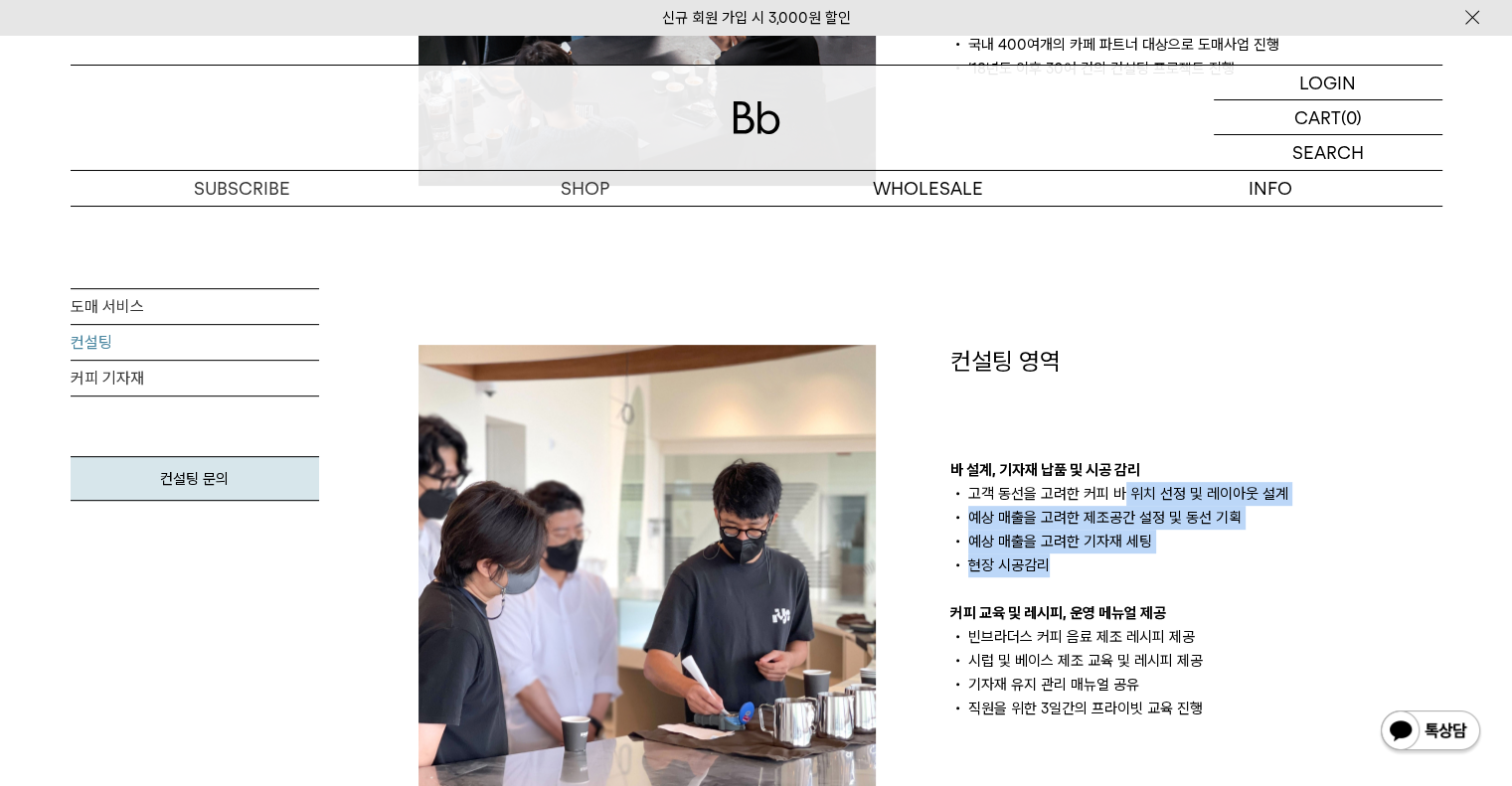 drag, startPoint x: 1120, startPoint y: 549, endPoint x: 1120, endPoint y: 571, distance: 22 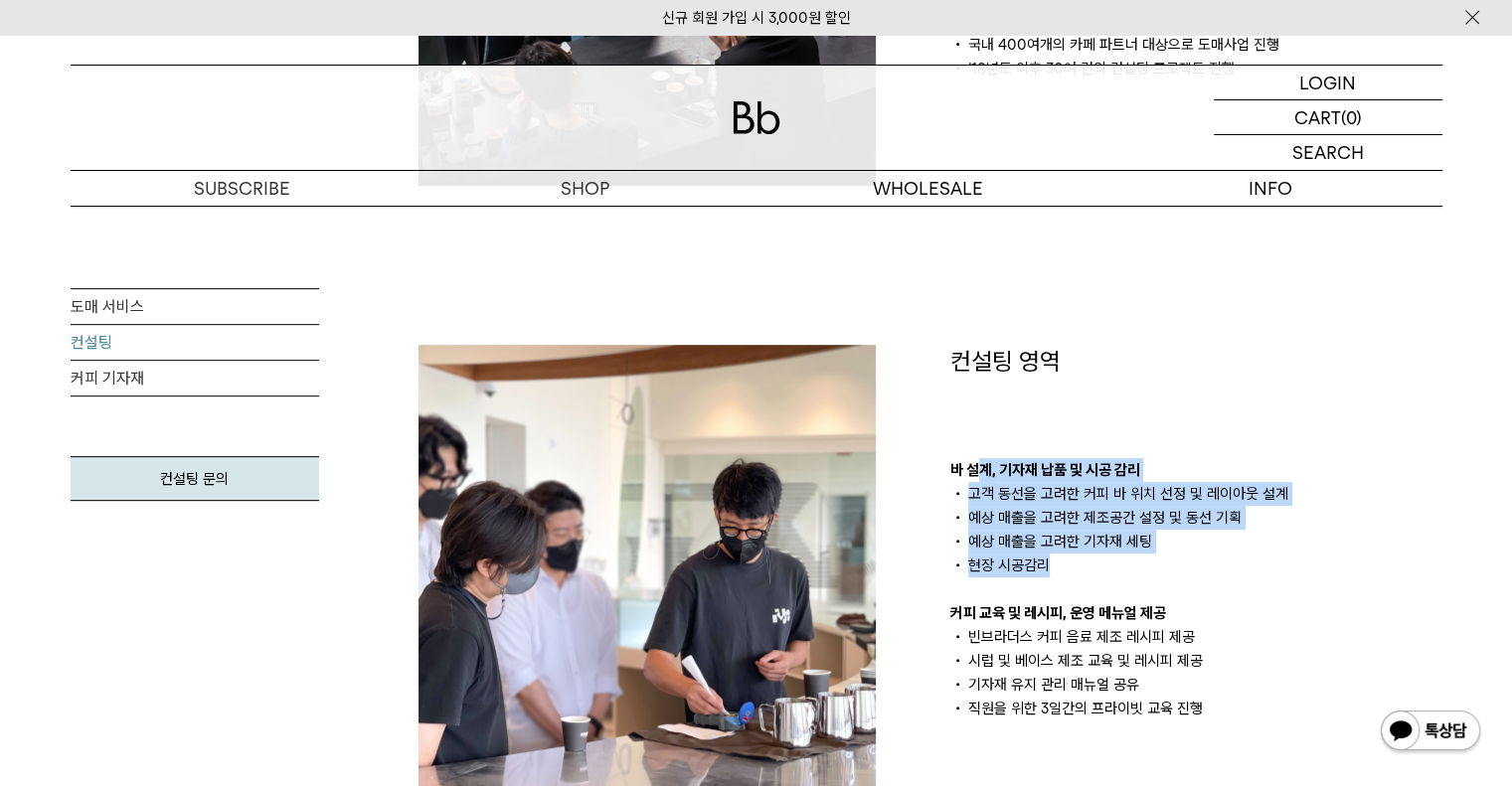 drag, startPoint x: 1148, startPoint y: 572, endPoint x: 977, endPoint y: 449, distance: 210.64188 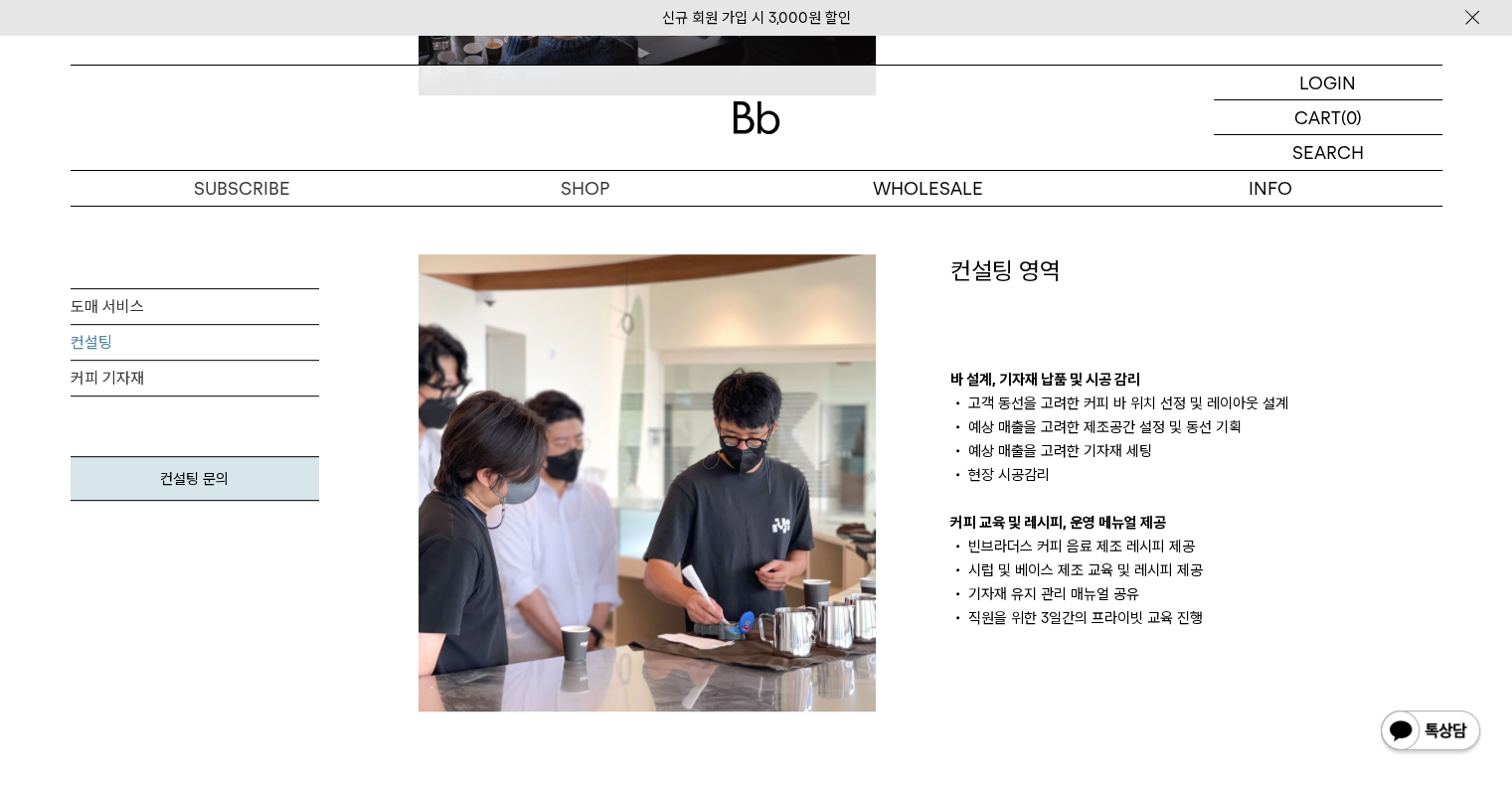 scroll, scrollTop: 994, scrollLeft: 0, axis: vertical 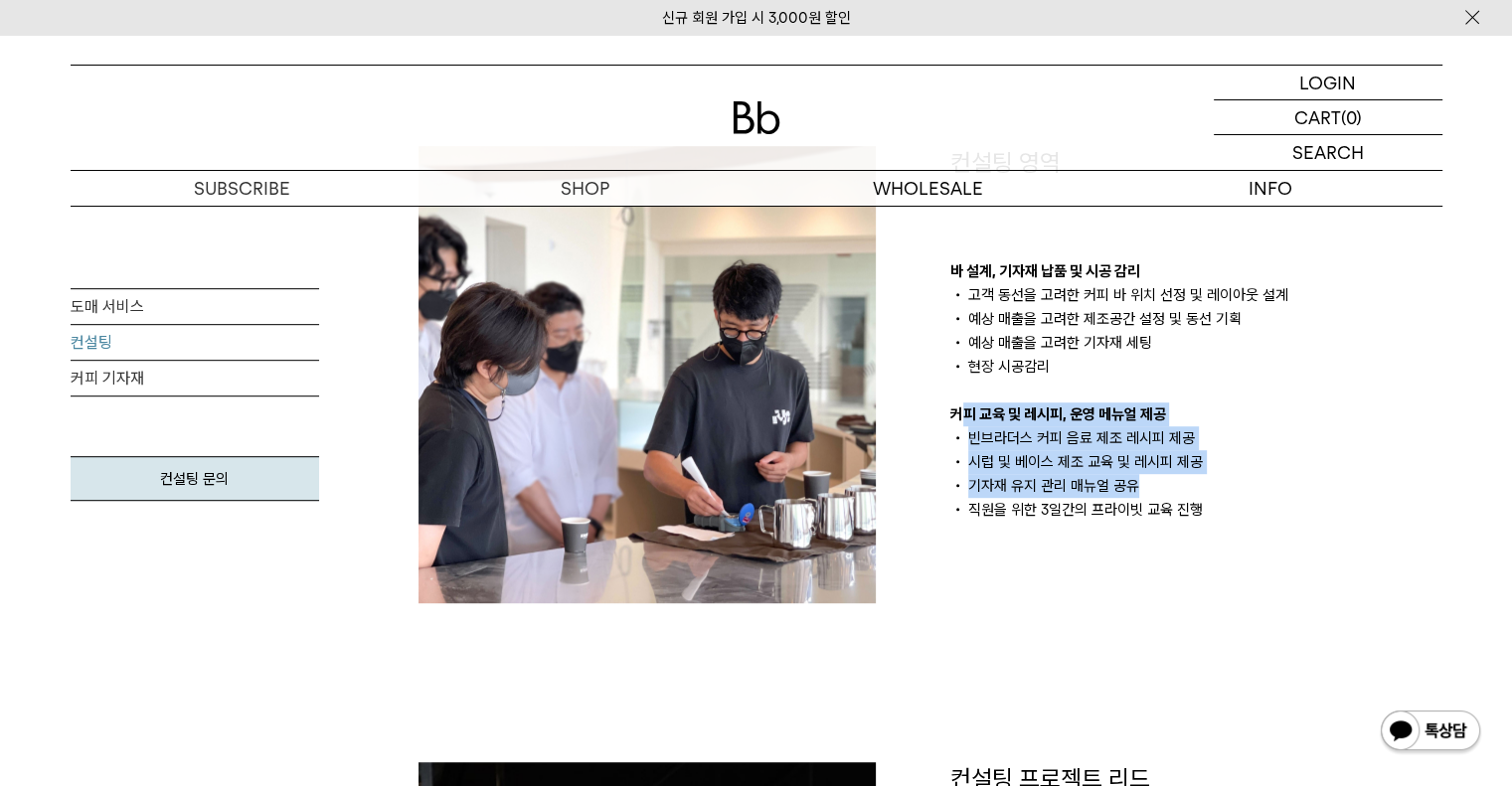 drag, startPoint x: 989, startPoint y: 425, endPoint x: 1178, endPoint y: 481, distance: 197.1218 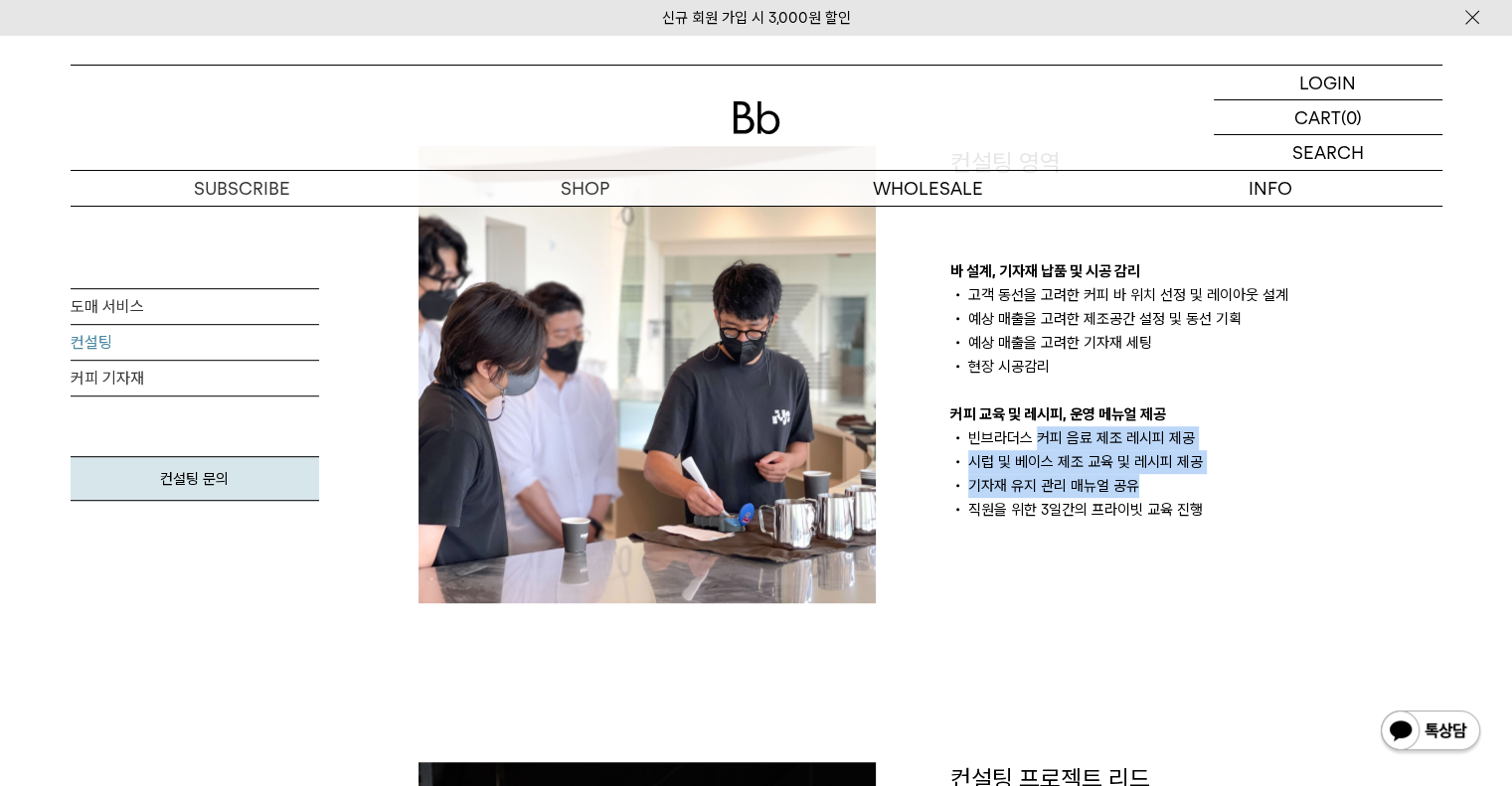 drag, startPoint x: 1091, startPoint y: 448, endPoint x: 1211, endPoint y: 484, distance: 125.28368 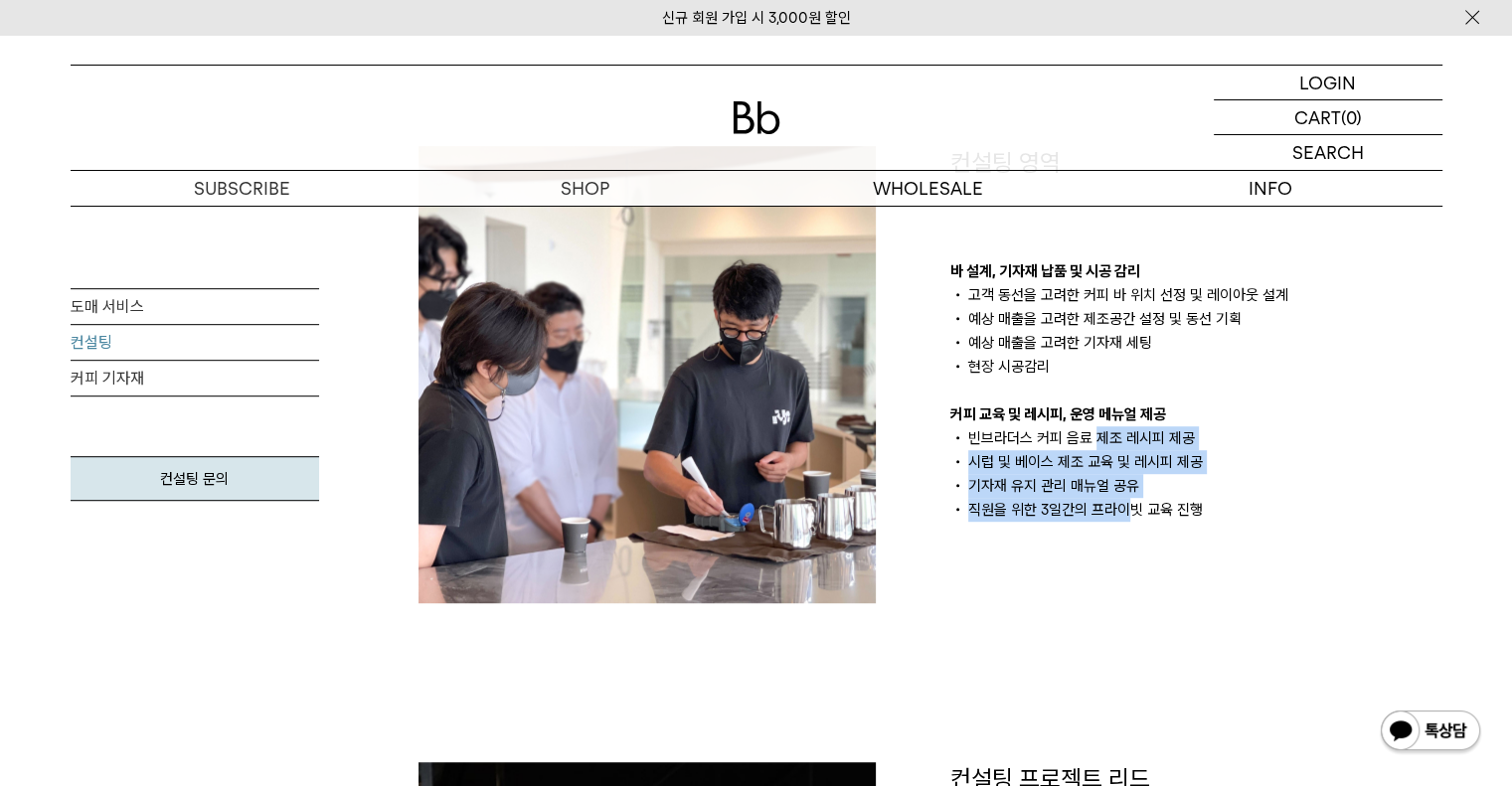 drag, startPoint x: 1113, startPoint y: 479, endPoint x: 1126, endPoint y: 504, distance: 28.178006 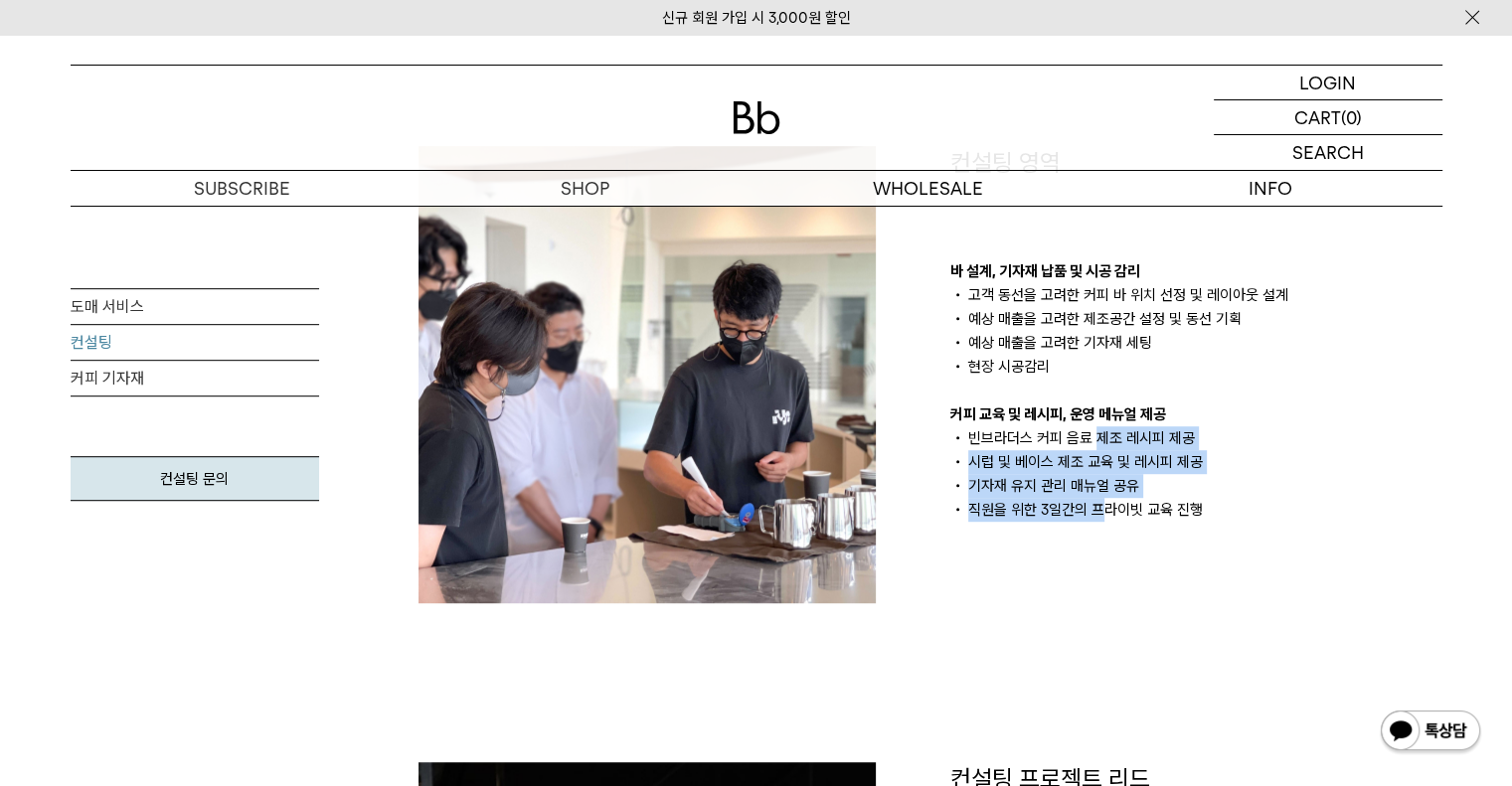 drag, startPoint x: 1098, startPoint y: 444, endPoint x: 1097, endPoint y: 505, distance: 61.008196 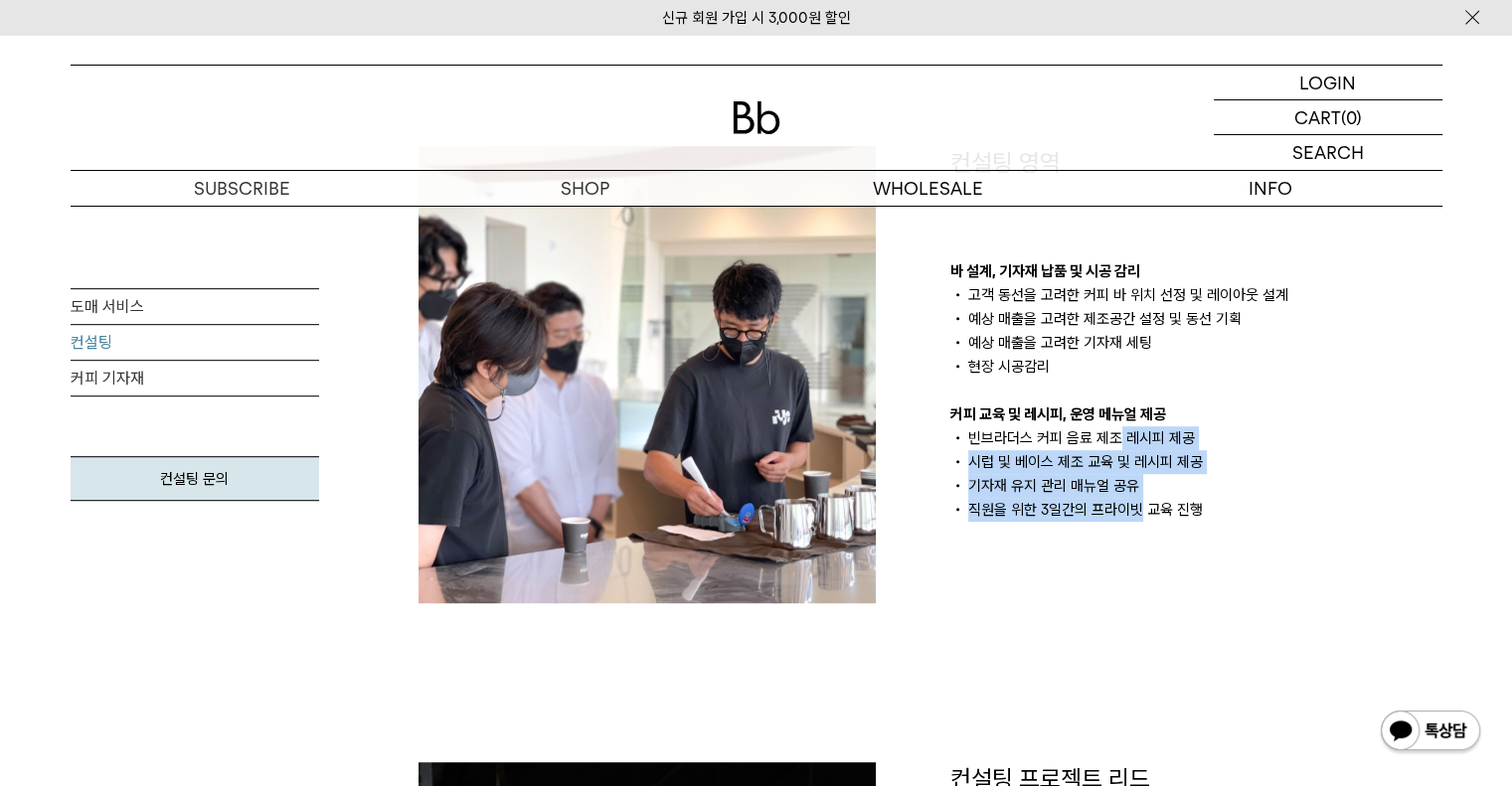 drag, startPoint x: 1117, startPoint y: 436, endPoint x: 1142, endPoint y: 517, distance: 84.77028 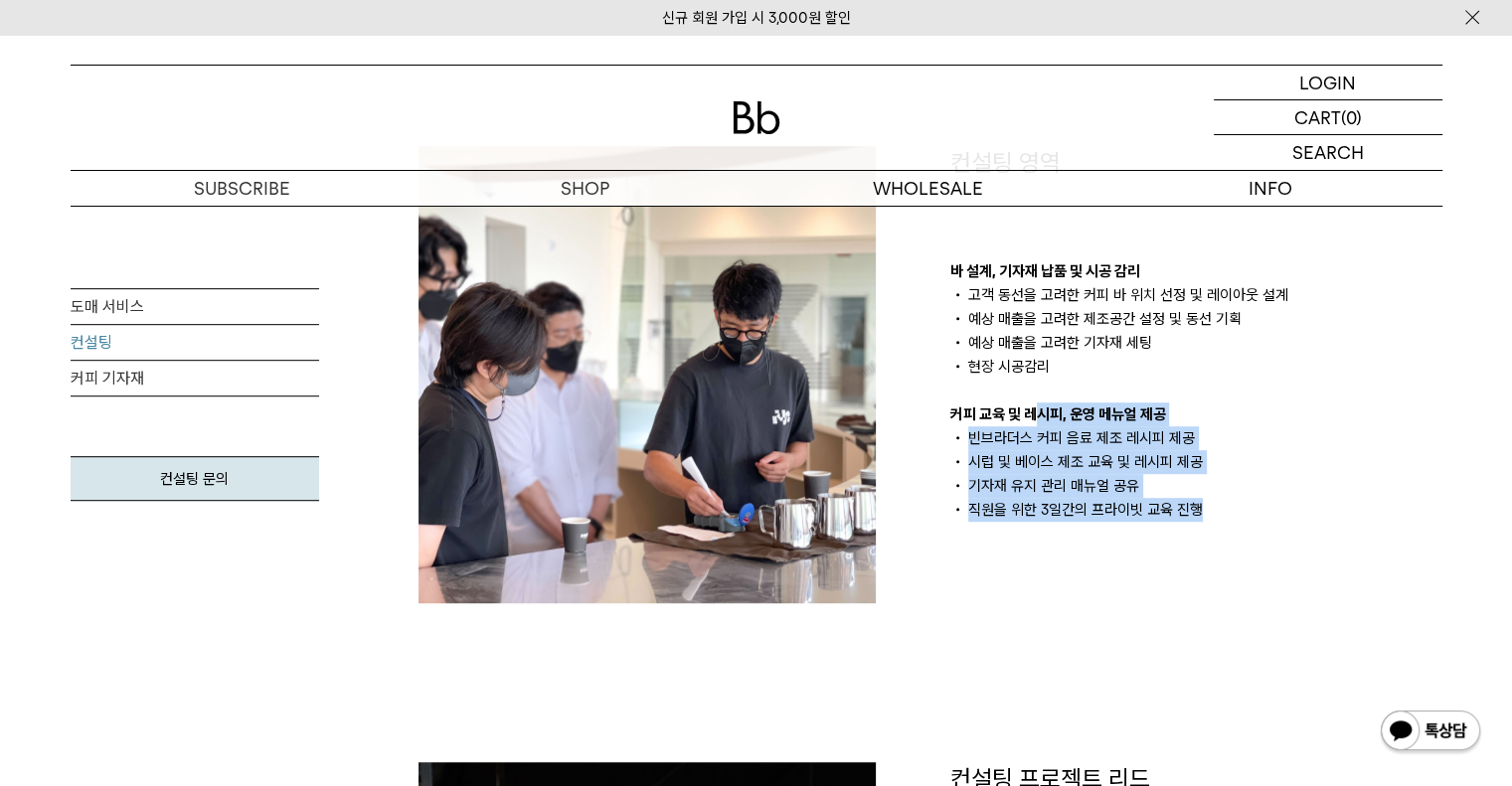 drag, startPoint x: 1257, startPoint y: 520, endPoint x: 1014, endPoint y: 404, distance: 269.26752 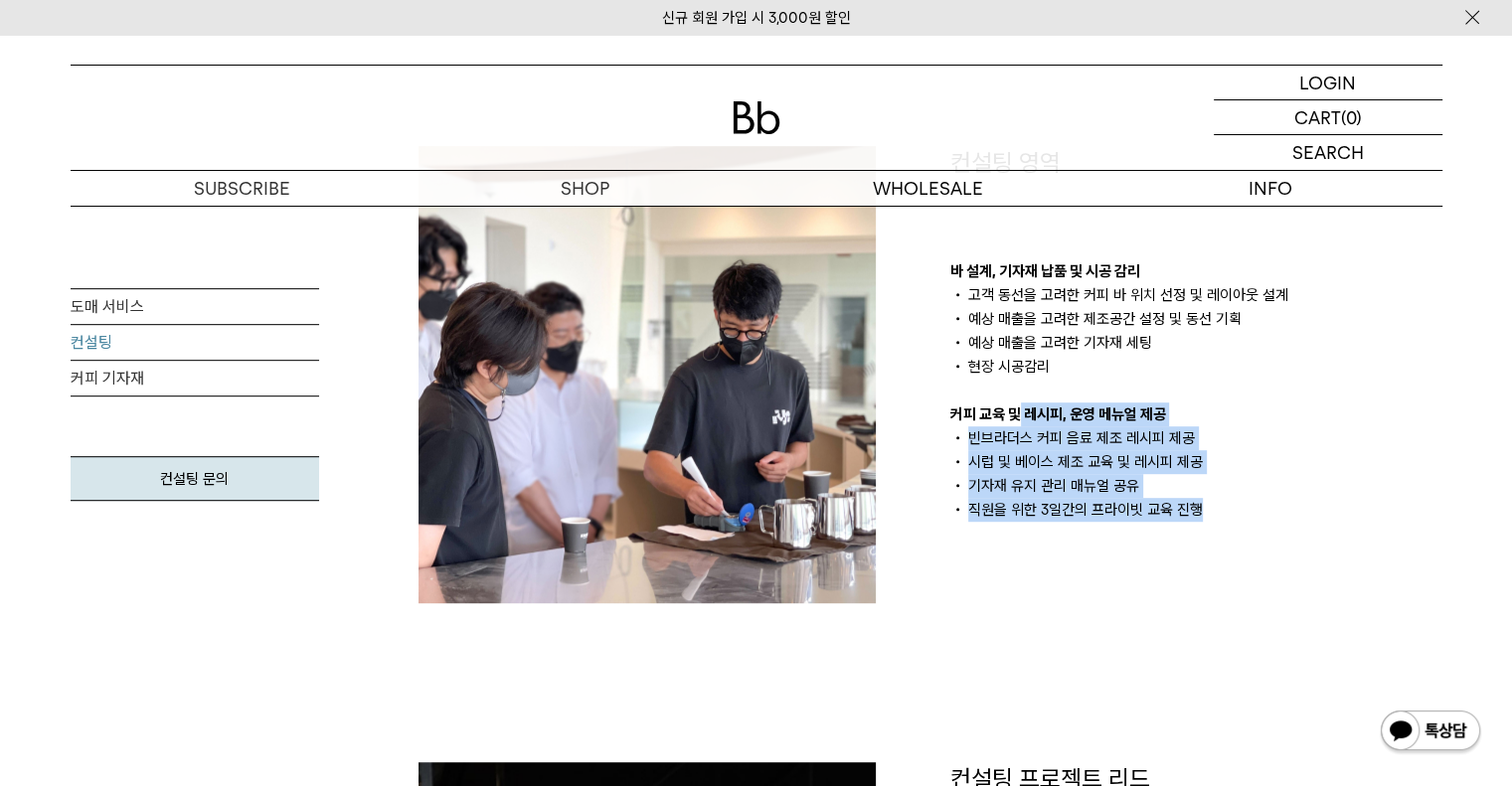 click on "커피 교육 및 레시피, 운영 메뉴얼 제공" at bounding box center (1196, 414) 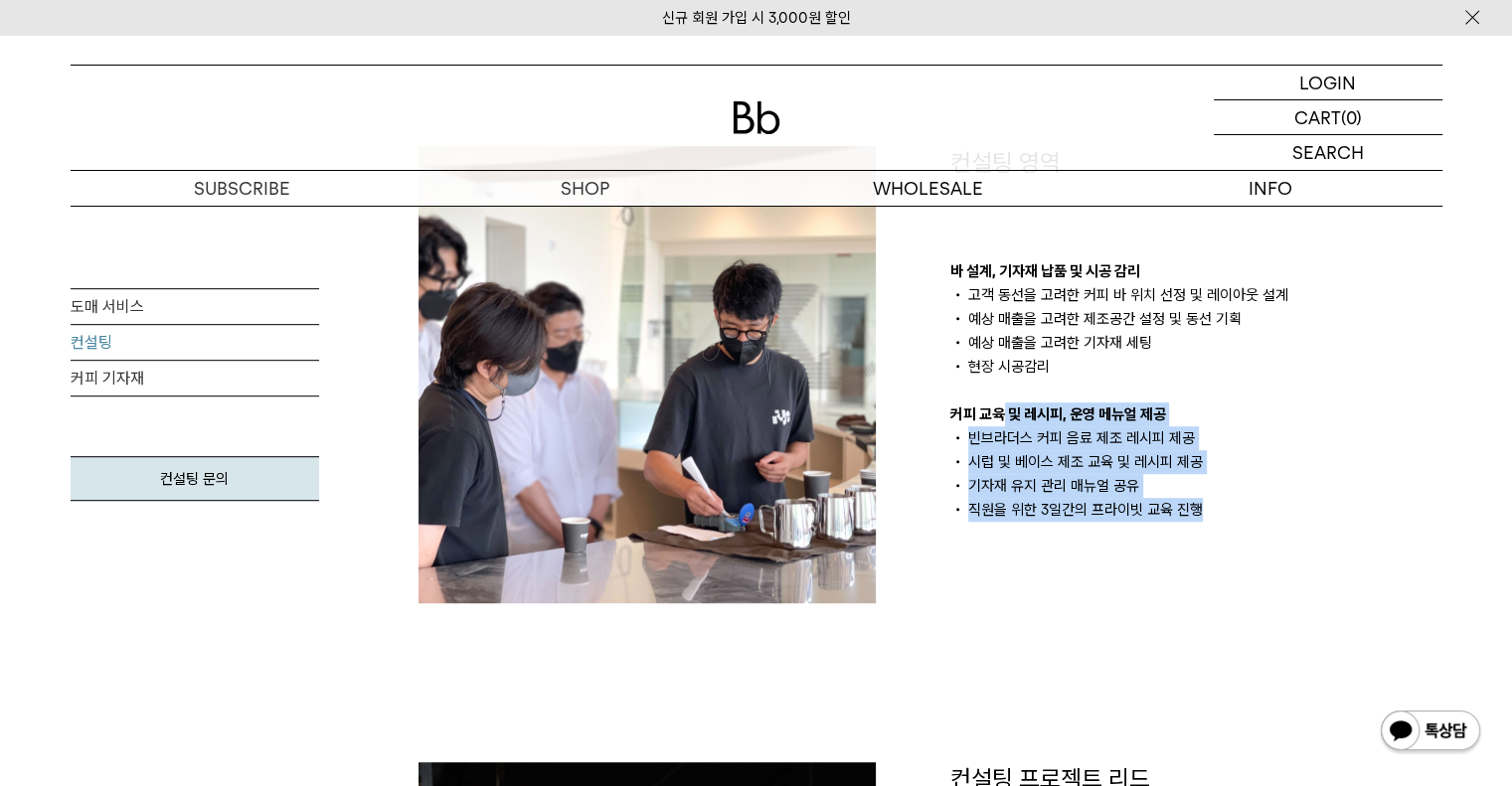 drag, startPoint x: 1002, startPoint y: 403, endPoint x: 1253, endPoint y: 512, distance: 273.6458 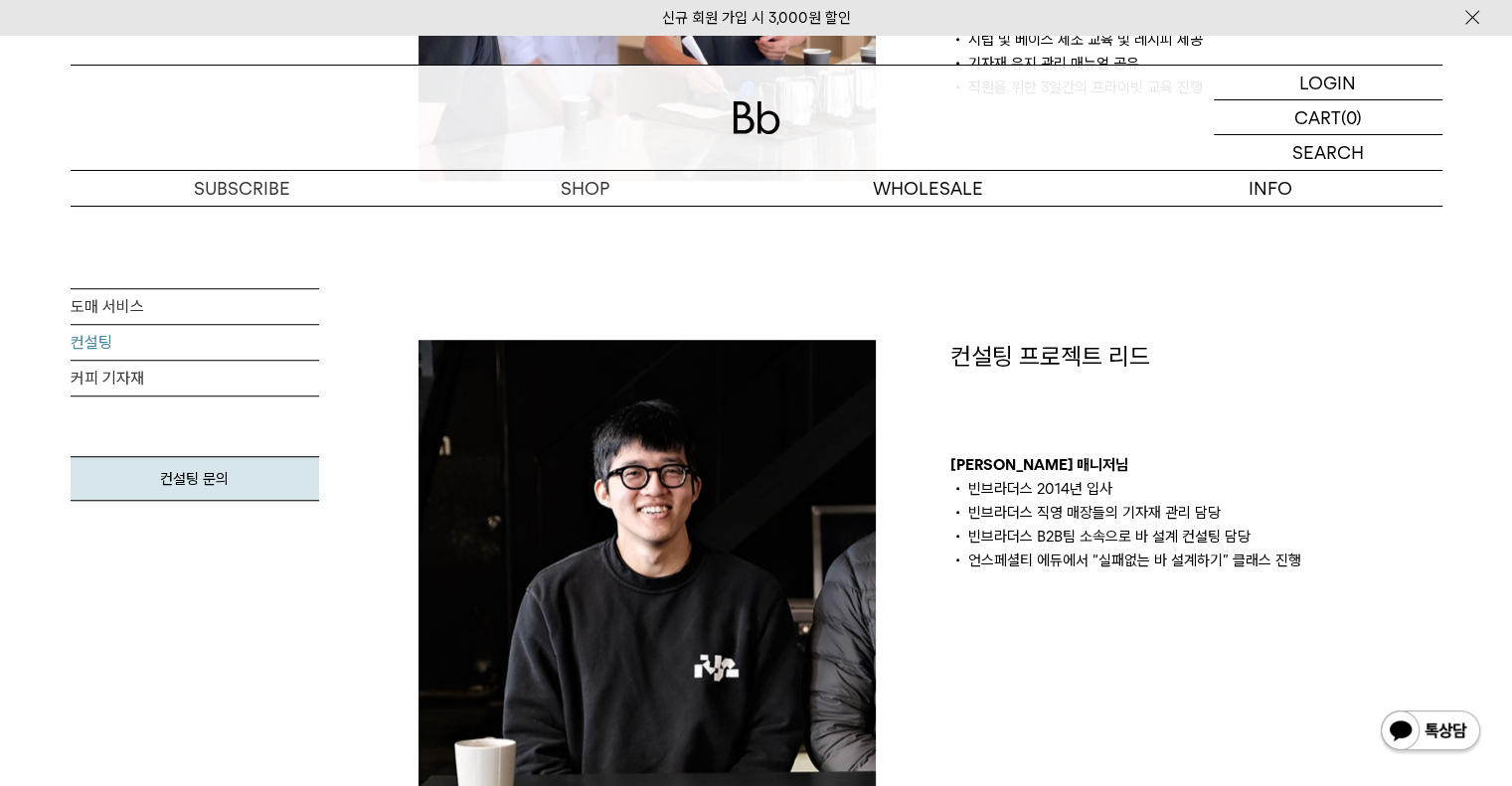 scroll, scrollTop: 1491, scrollLeft: 0, axis: vertical 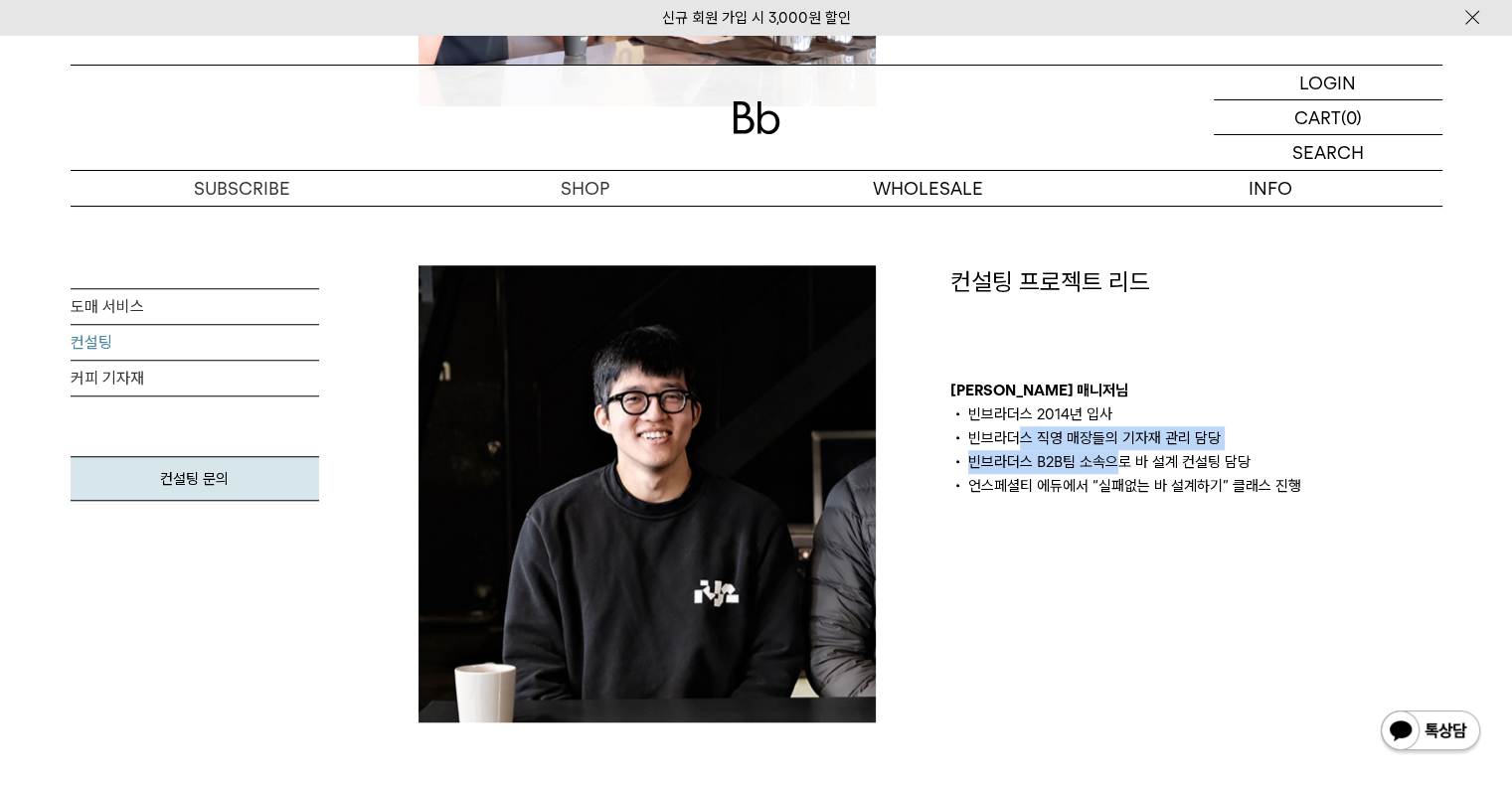 drag, startPoint x: 1090, startPoint y: 457, endPoint x: 1130, endPoint y: 462, distance: 40.311289 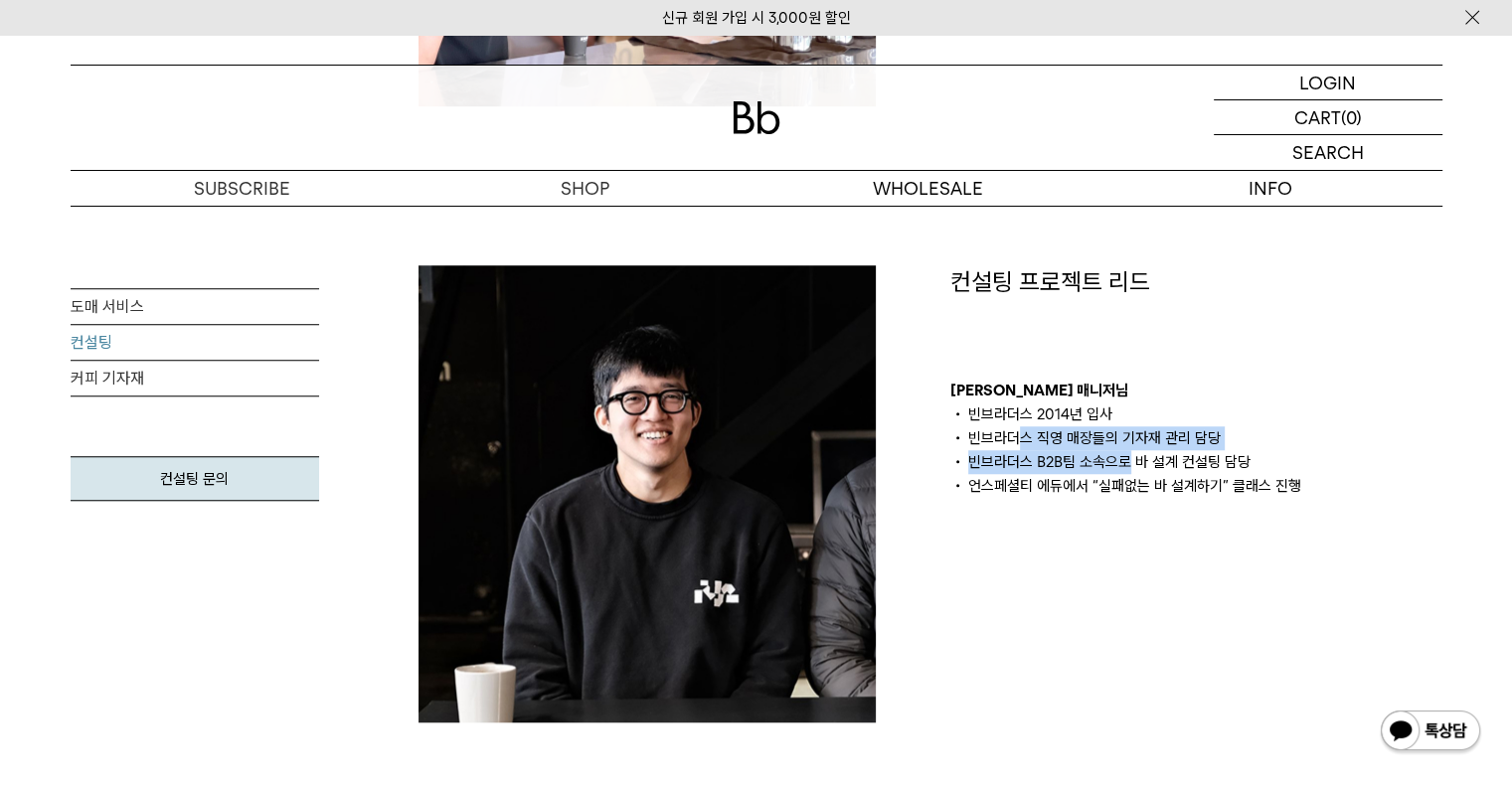 click on "빈브라더스 B2B팀 소속으로 바 설계 컨설팅 담당" at bounding box center (1196, 462) 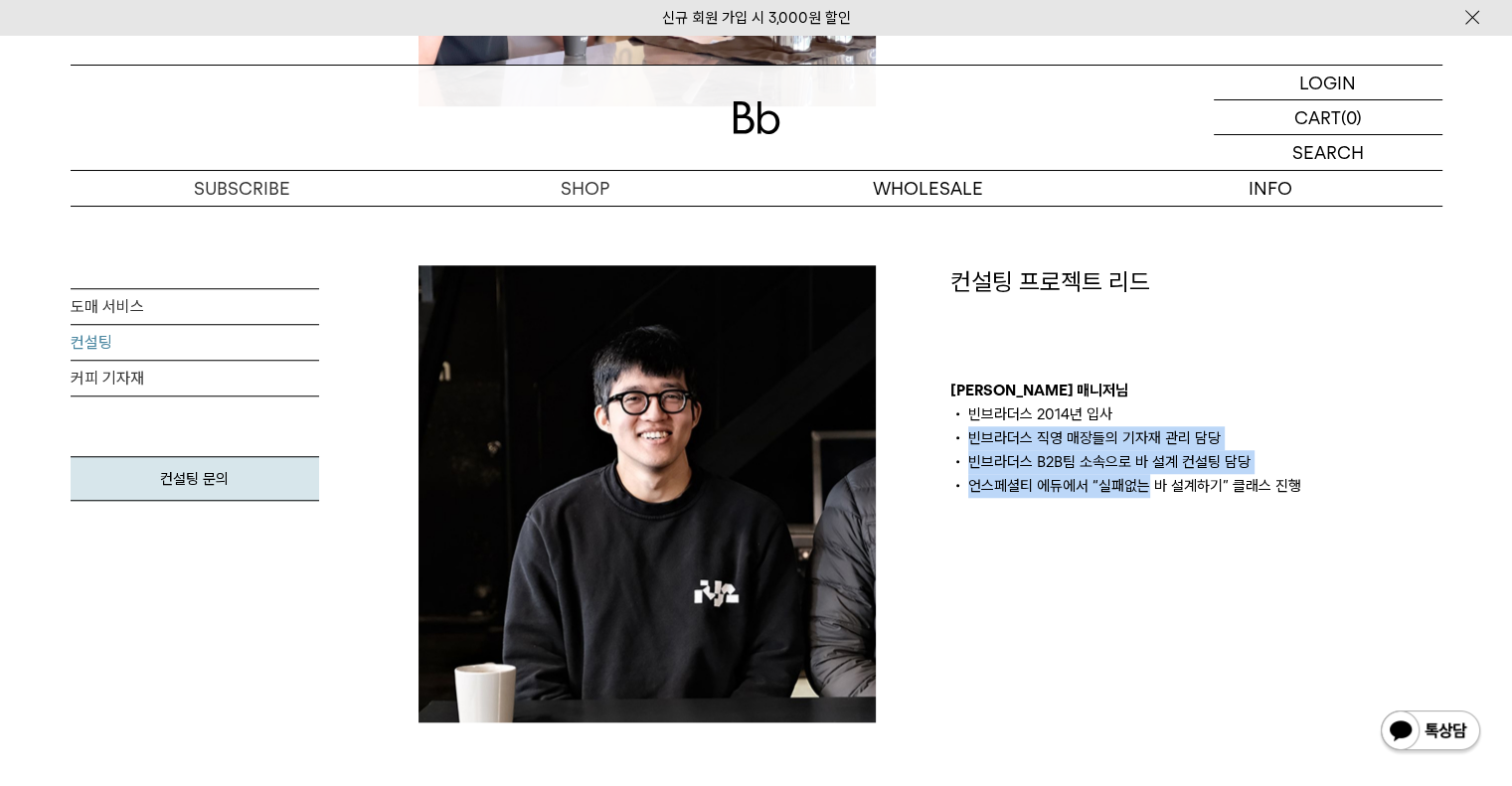 drag, startPoint x: 1127, startPoint y: 450, endPoint x: 1149, endPoint y: 502, distance: 56.462377 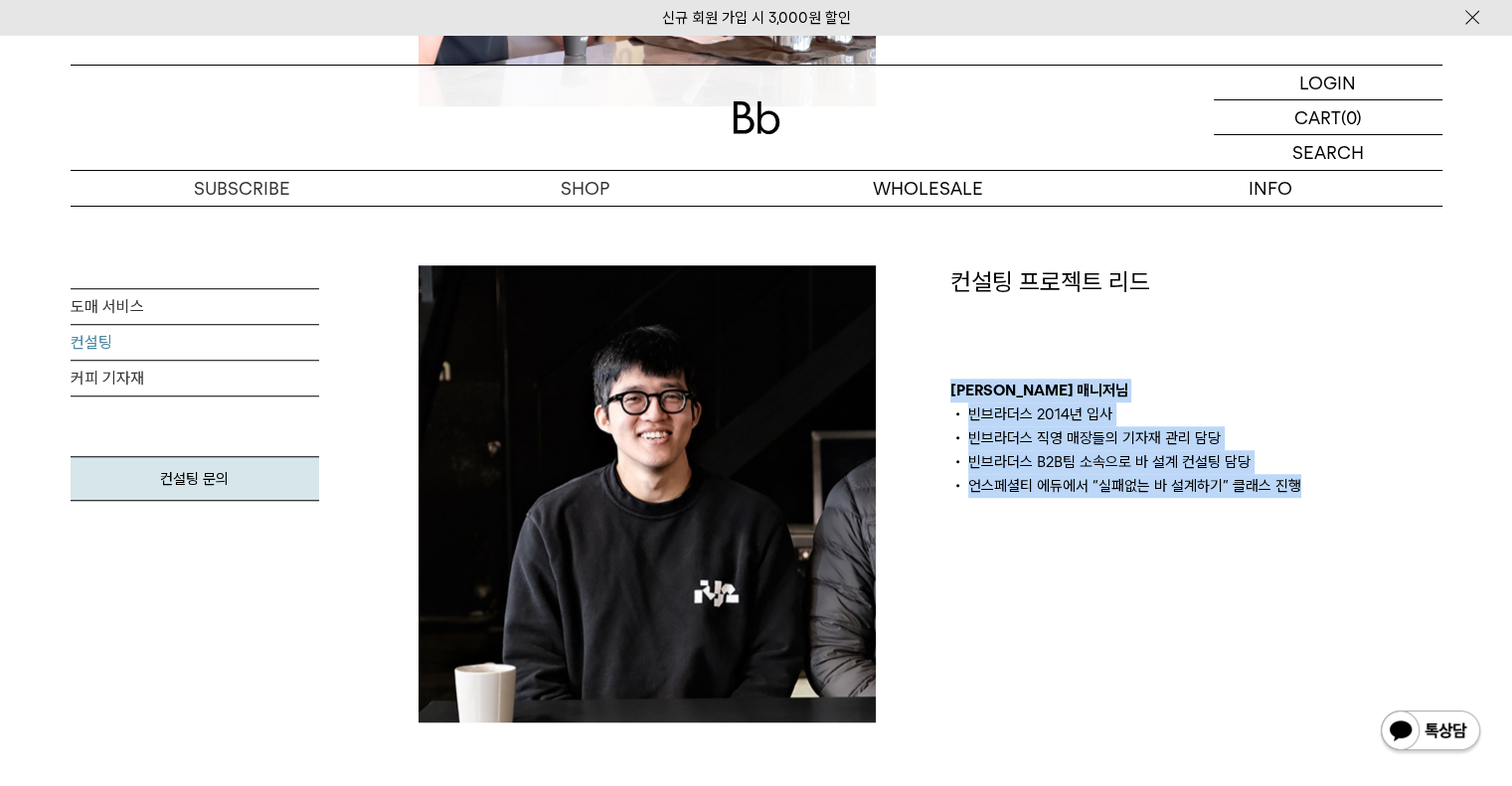 drag, startPoint x: 1327, startPoint y: 508, endPoint x: 933, endPoint y: 360, distance: 420.88 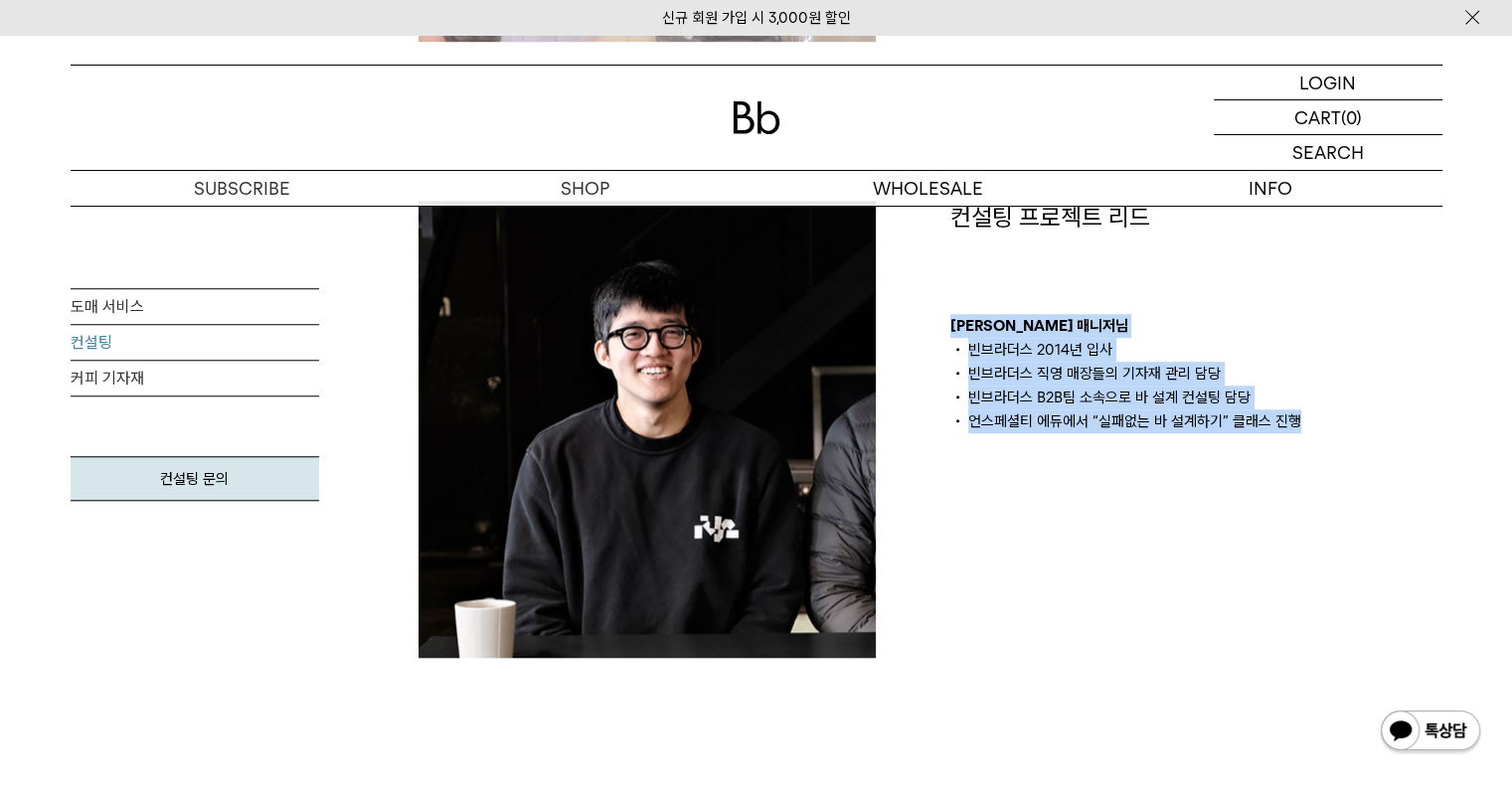 scroll, scrollTop: 1590, scrollLeft: 0, axis: vertical 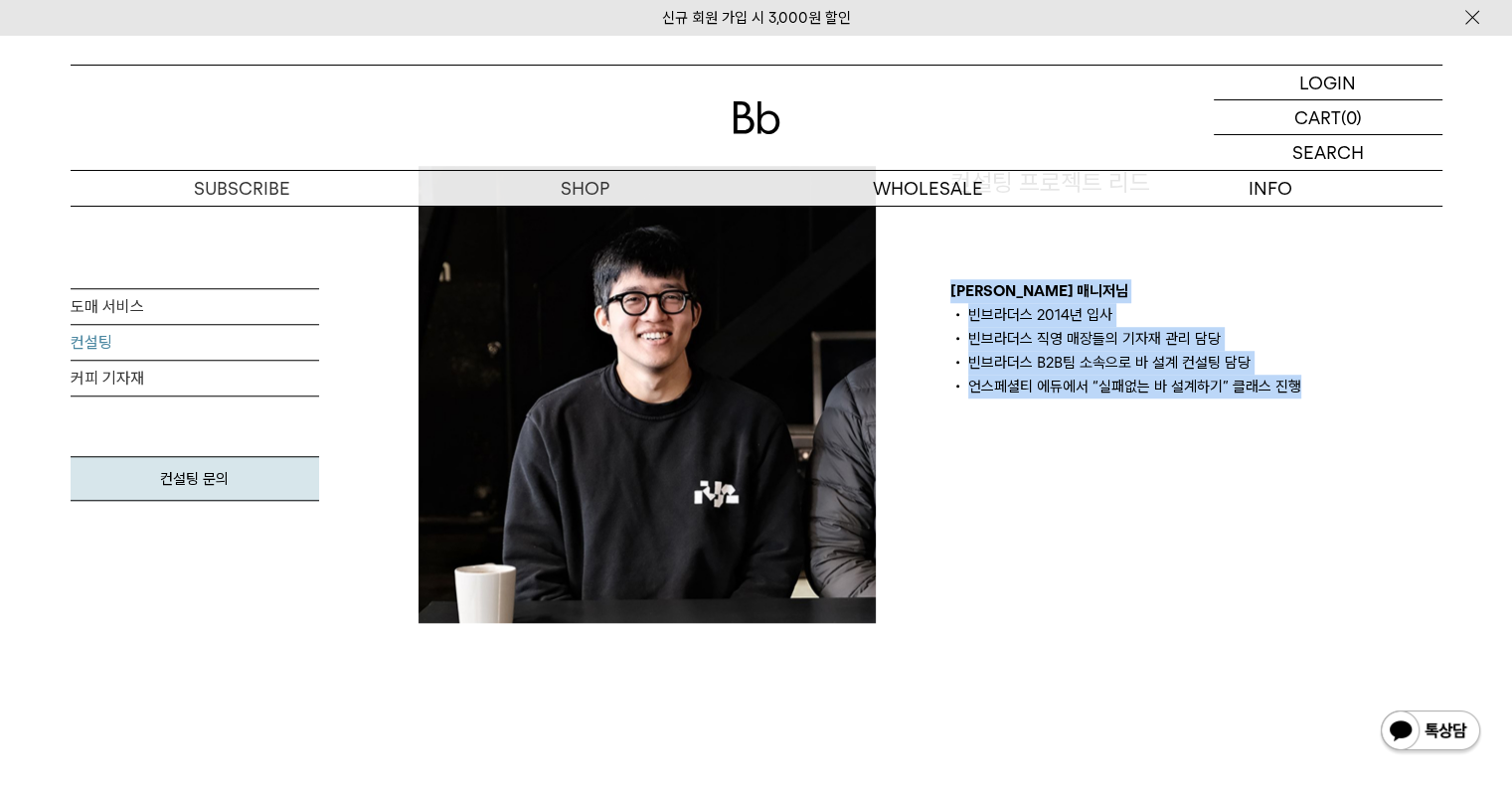 click on "빈브라더스 B2B팀 소속으로 바 설계 컨설팅 담당" at bounding box center [1196, 363] 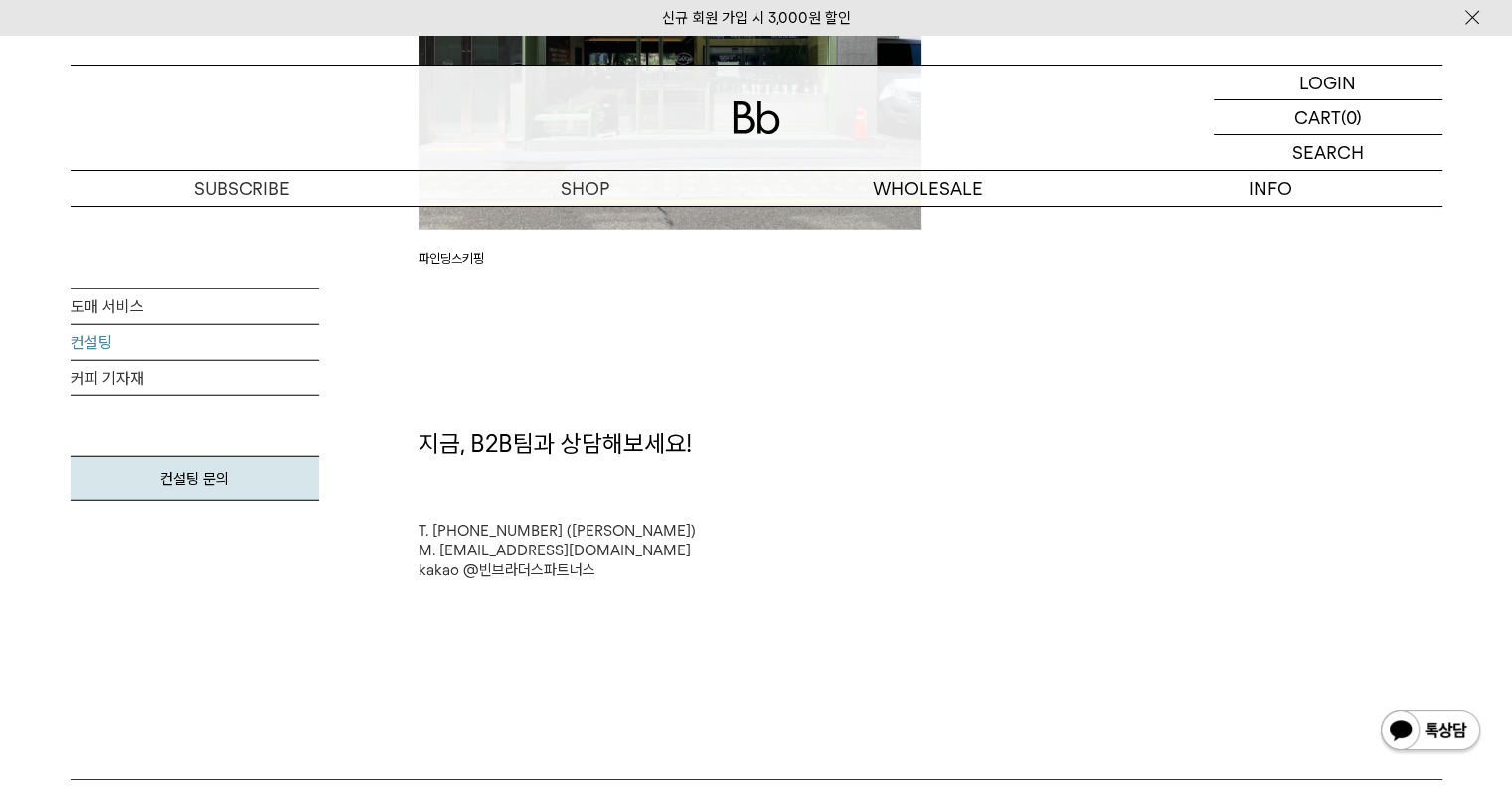 scroll, scrollTop: 4968, scrollLeft: 0, axis: vertical 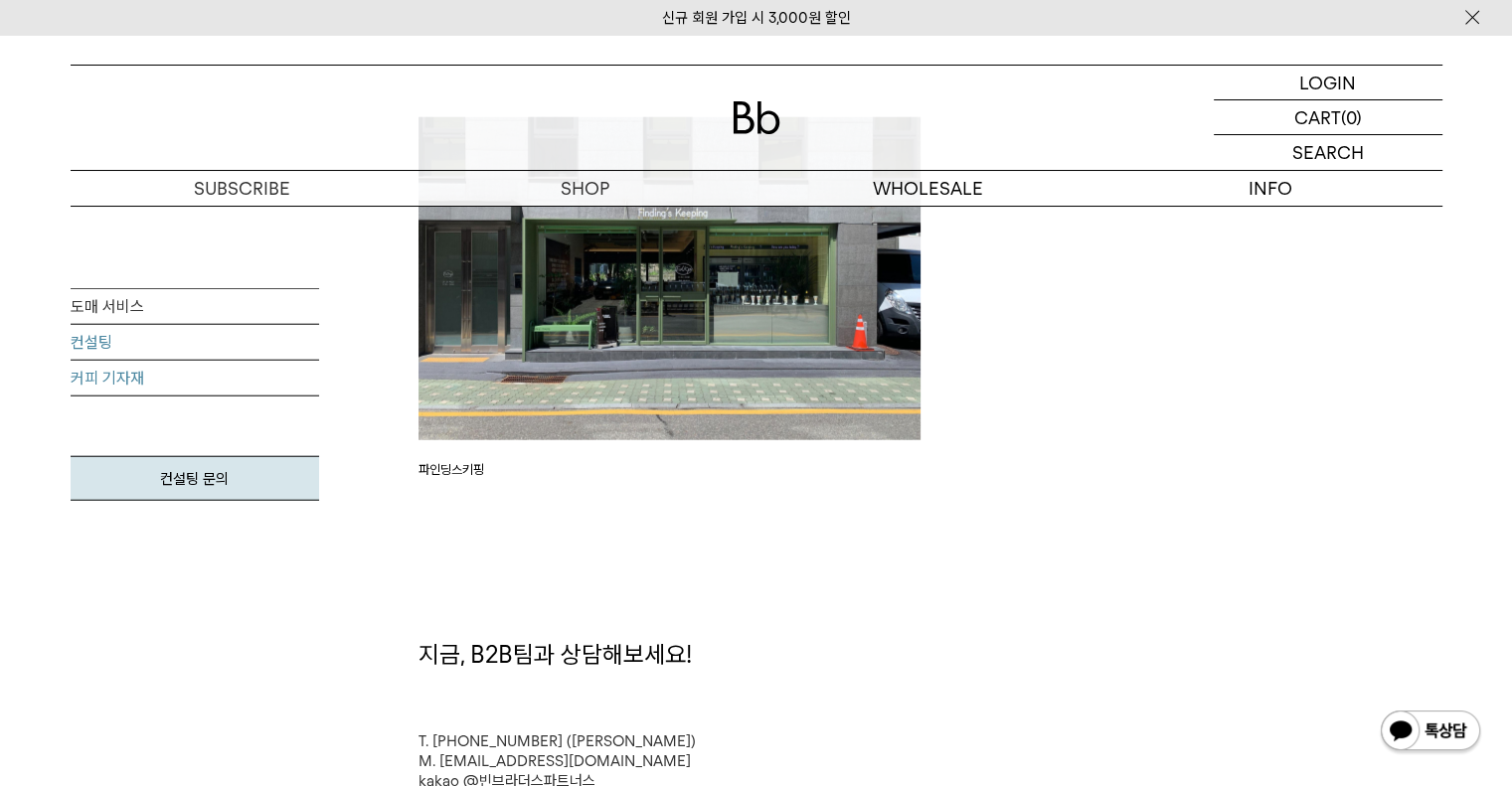 click on "커피 기자재" at bounding box center (195, 379) 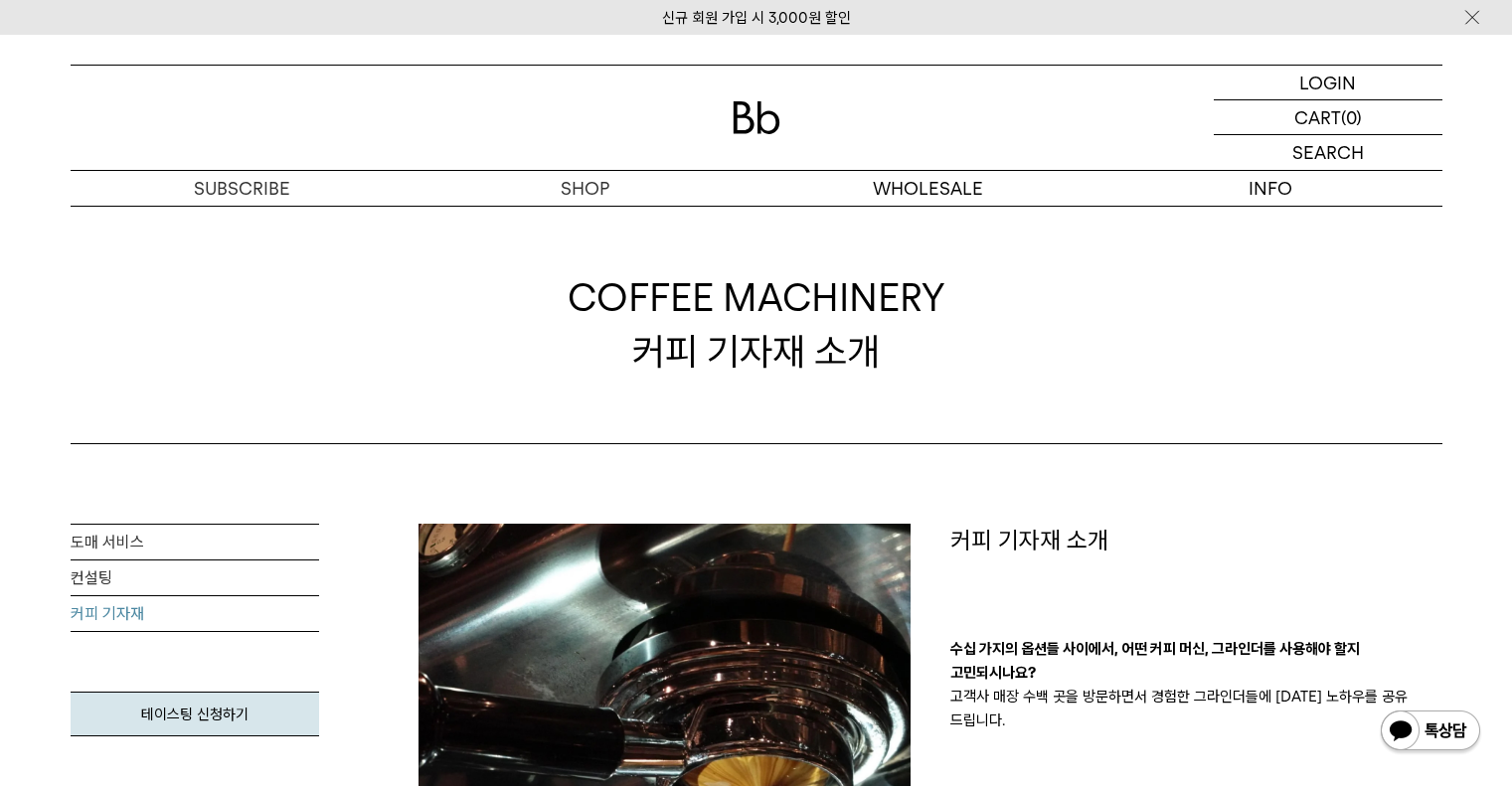 scroll, scrollTop: 0, scrollLeft: 0, axis: both 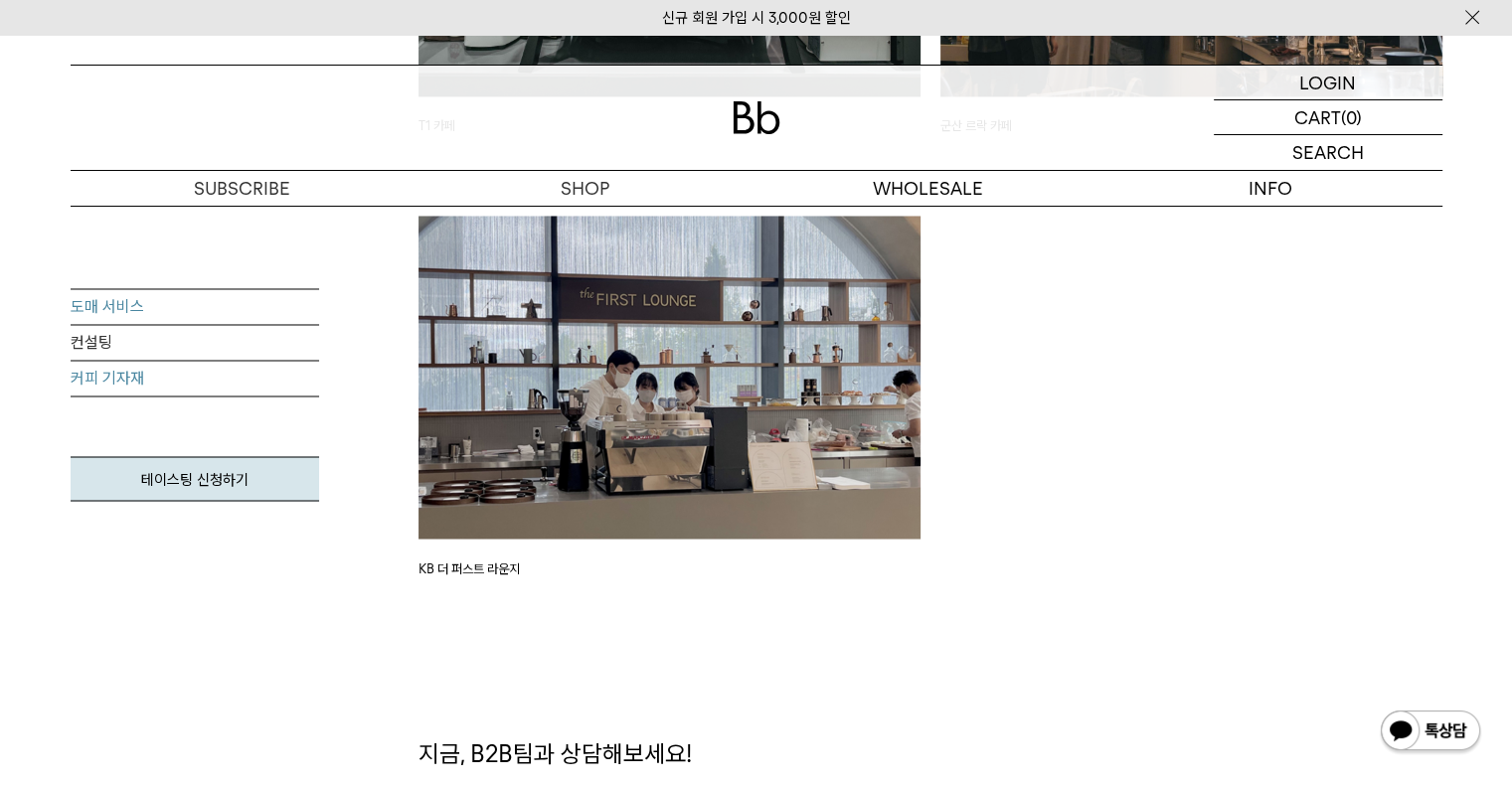 click on "도매 서비스" at bounding box center (195, 307) 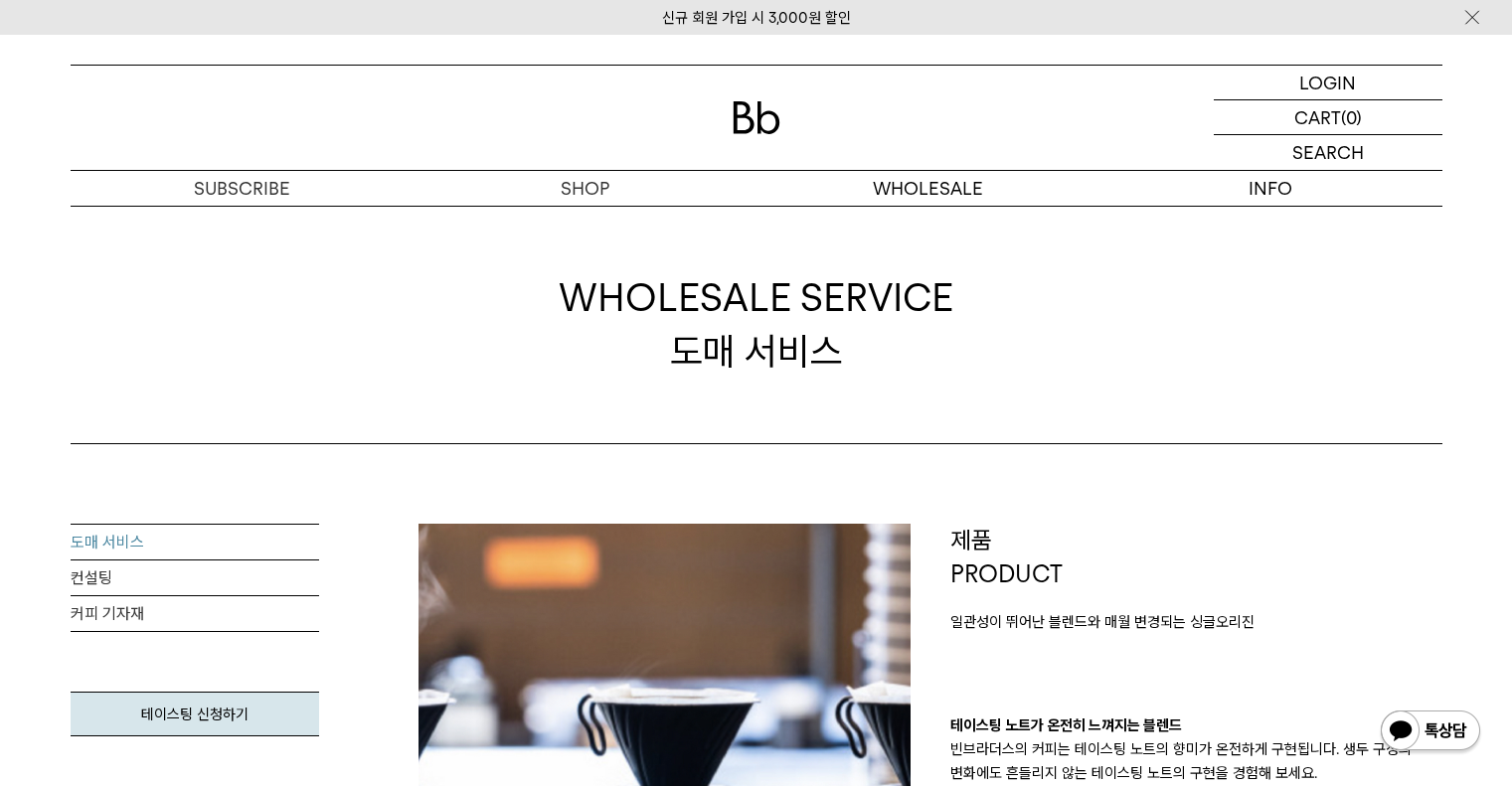 scroll, scrollTop: 0, scrollLeft: 0, axis: both 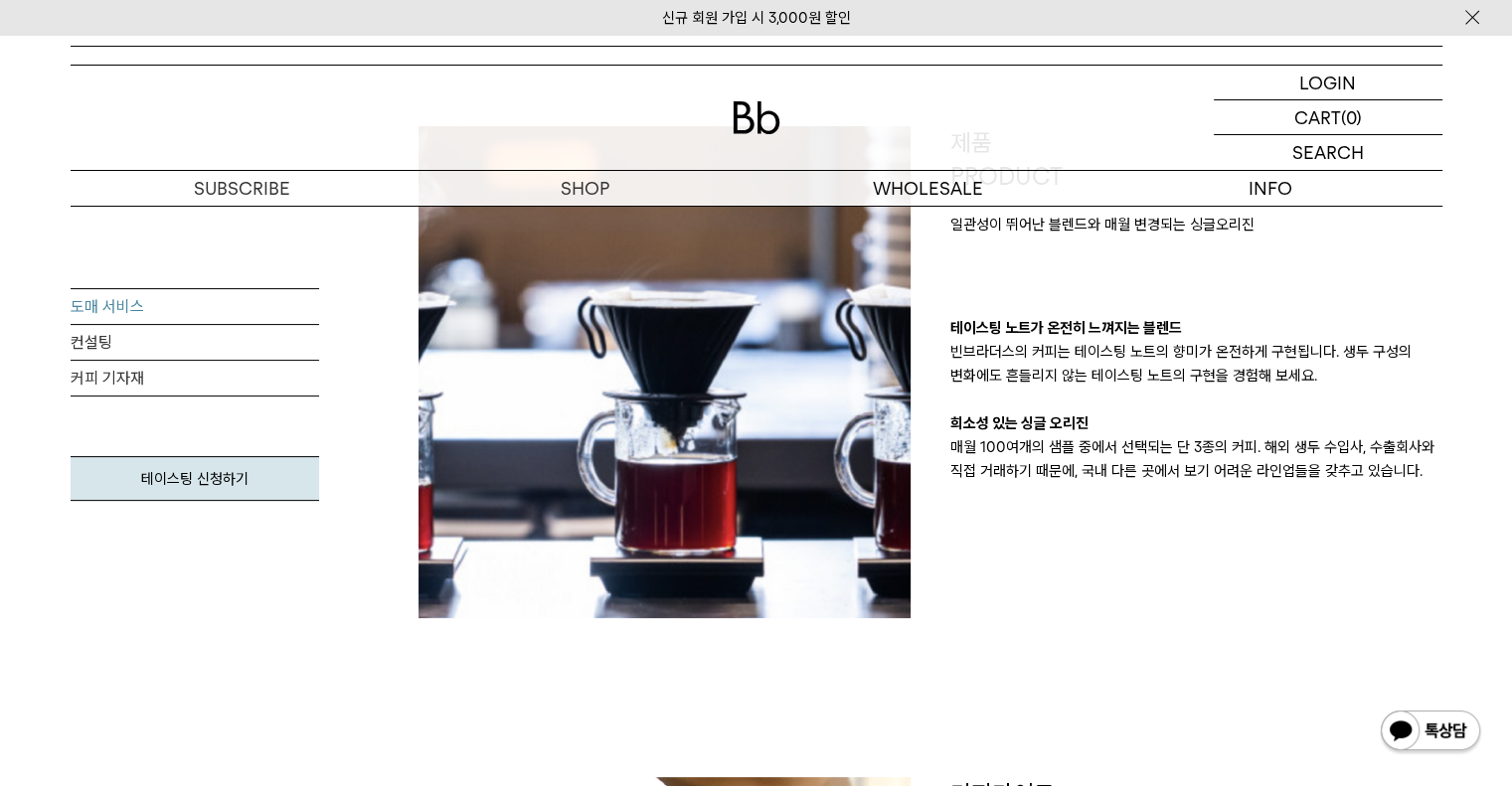 click on "빈브라더스의 커피는 테이스팅 노트의 향미가 온전하게 구현됩니다. 생두 구성의 변화에도 흔들리지 않는 테이스팅 노트의 구현을 경험해 보세요." at bounding box center (1196, 364) 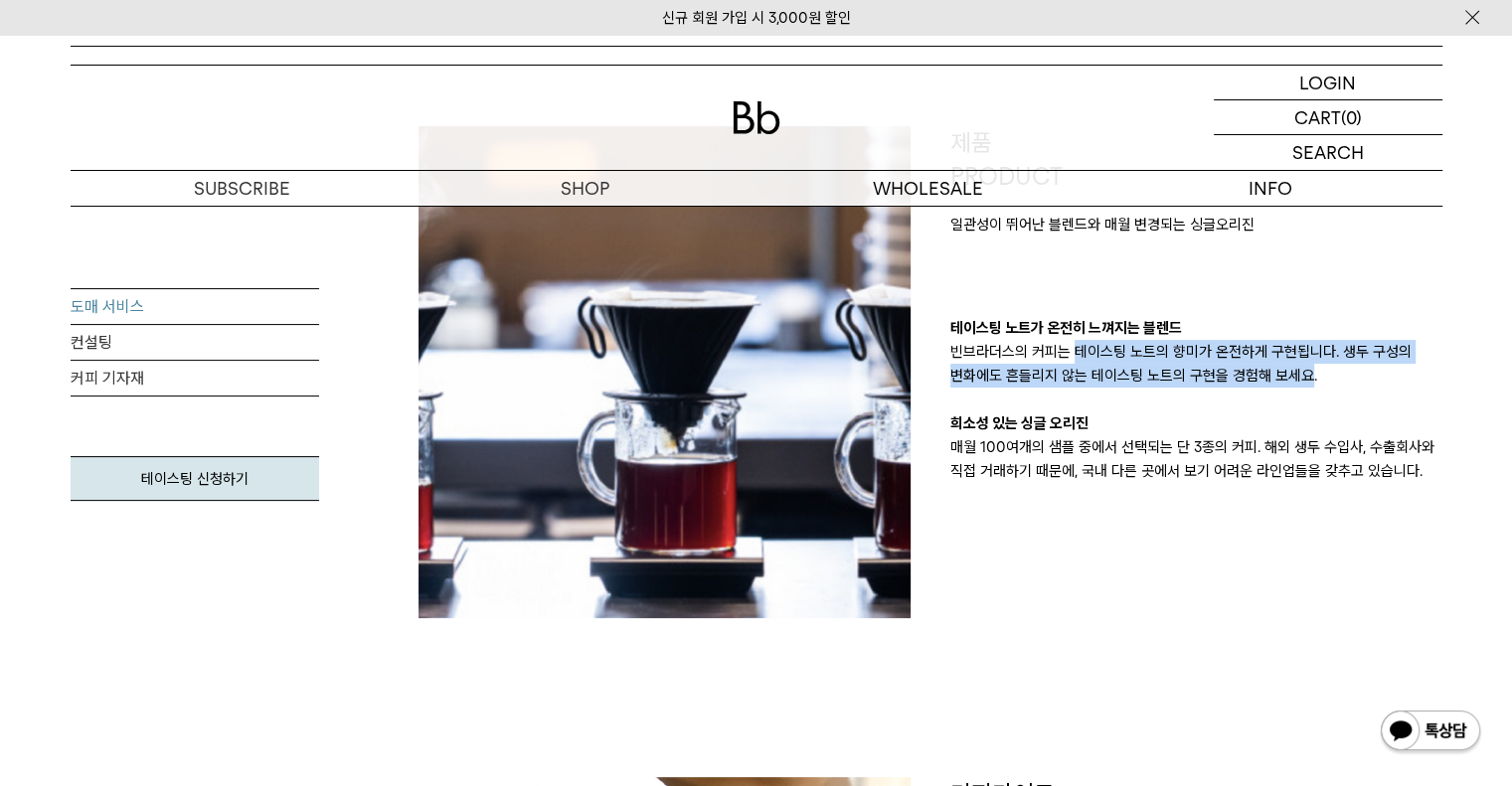 drag, startPoint x: 1077, startPoint y: 354, endPoint x: 1331, endPoint y: 393, distance: 256.97665 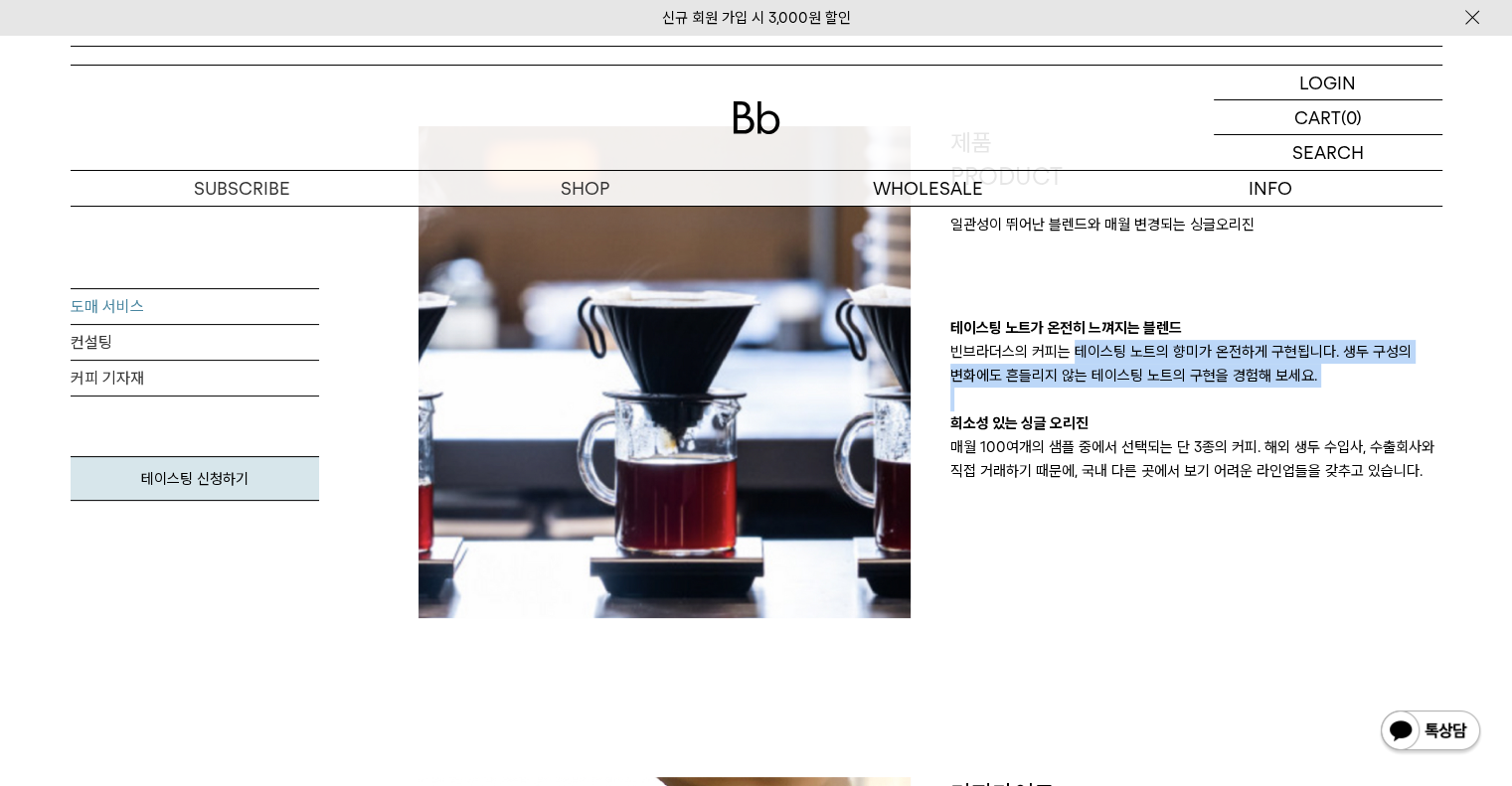 click on "테이스팅 노트가 온전히 느껴지는 블렌드
빈브라더스의 커피는 테이스팅 노트의 향미가 온전하게 구현됩니다. 생두 구성의 변화에도 흔들리지 않는 테이스팅 노트의 구현을 경험해 보세요.
희소성 있는 싱글 오리진
매월 100여개의 샘플 중에서 선택되는 단 3종의 커피. 해외 생두 수입사, 수출회사와 직접 거래하기 때문에, 국내 다른 곳에서 보기 어려운 라인업들을 갖추고 있습니다." at bounding box center (1196, 399) 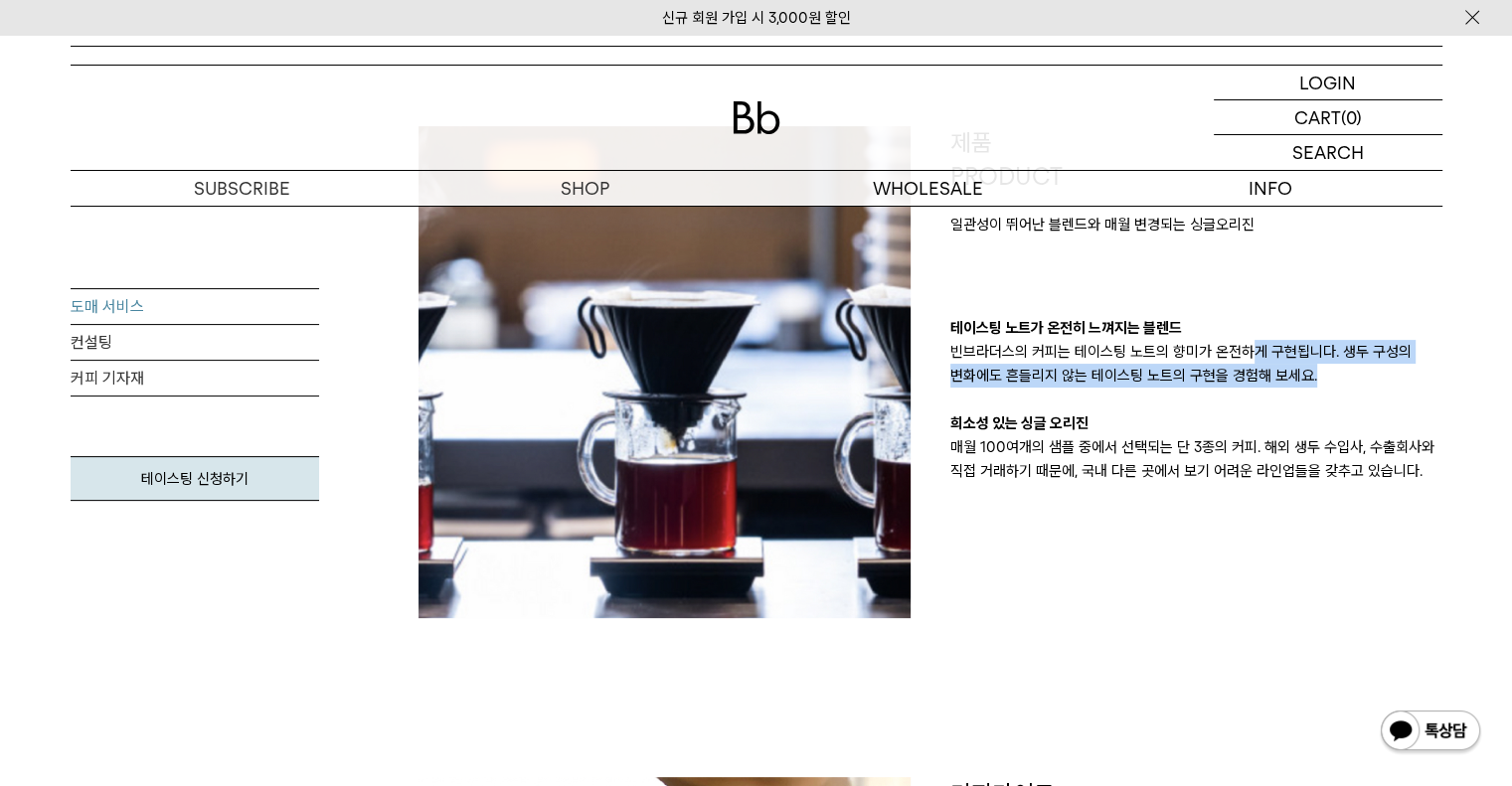 click on "테이스팅 노트가 온전히 느껴지는 블렌드
빈브라더스의 커피는 테이스팅 노트의 향미가 온전하게 구현됩니다. 생두 구성의 변화에도 흔들리지 않는 테이스팅 노트의 구현을 경험해 보세요.
희소성 있는 싱글 오리진
매월 100여개의 샘플 중에서 선택되는 단 3종의 커피. 해외 생두 수입사, 수출회사와 직접 거래하기 때문에, 국내 다른 곳에서 보기 어려운 라인업들을 갖추고 있습니다." at bounding box center [1196, 399] 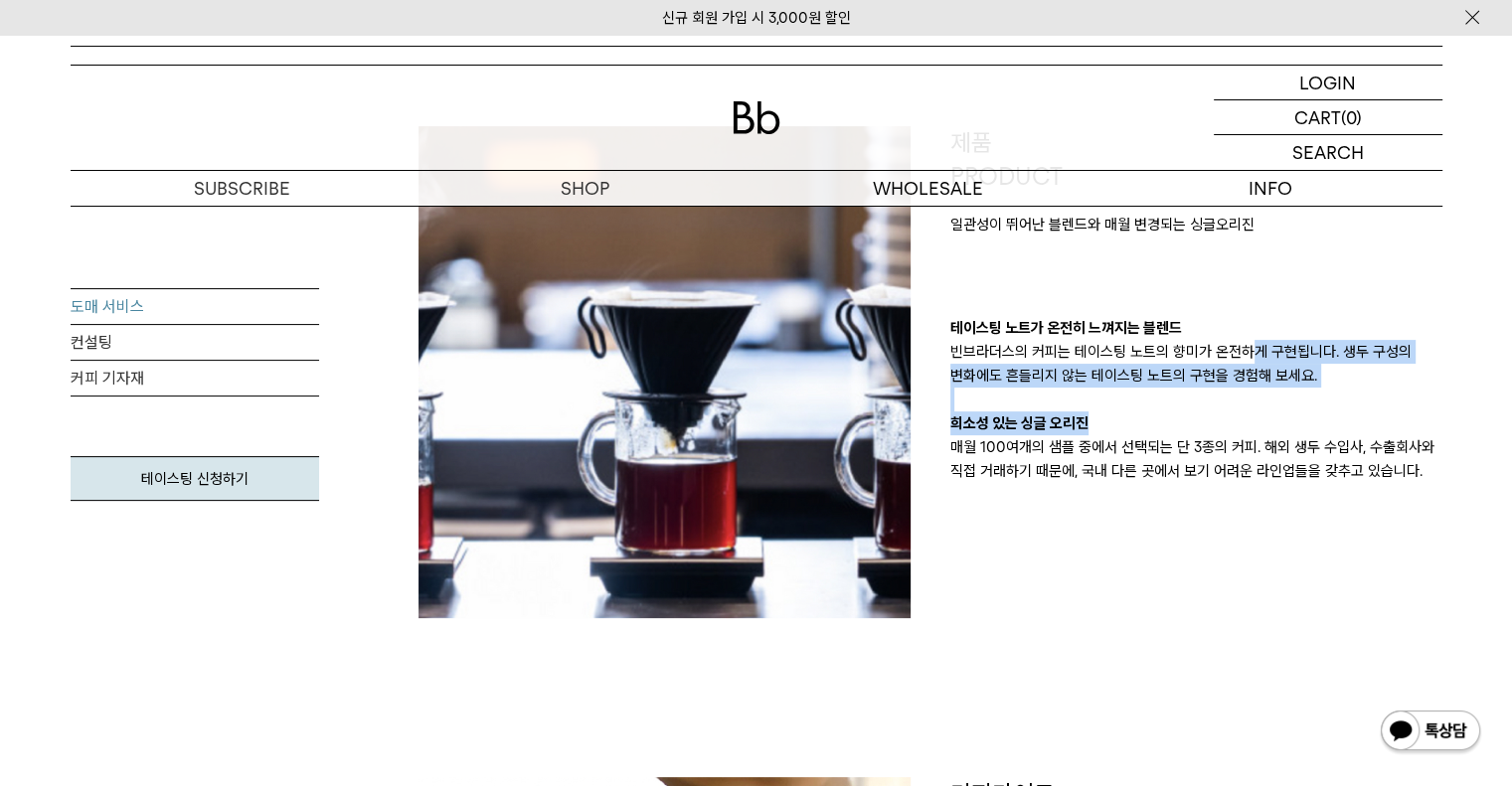 click on "희소성 있는 싱글 오리진" at bounding box center [1196, 423] 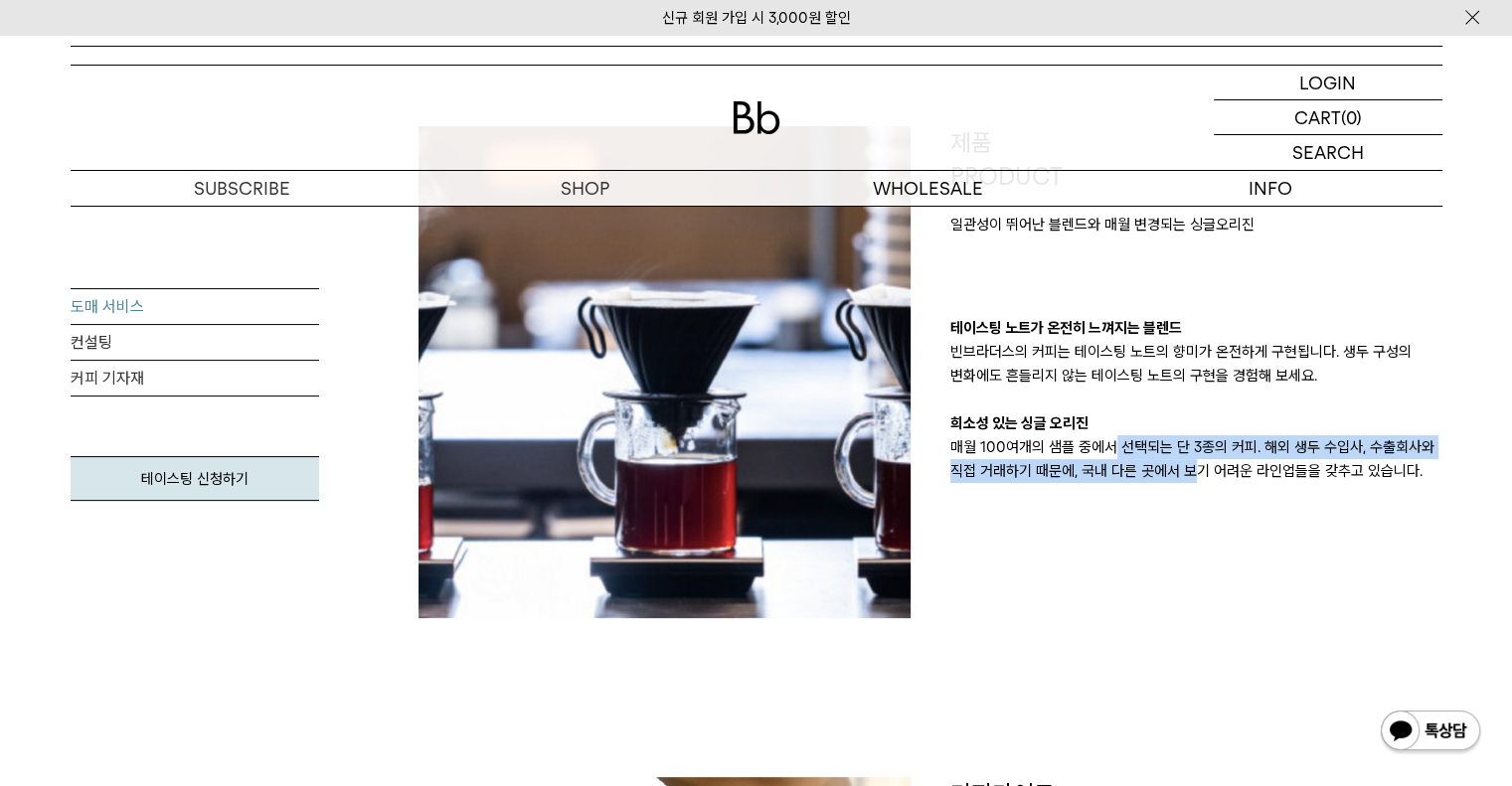 drag, startPoint x: 1125, startPoint y: 448, endPoint x: 1316, endPoint y: 483, distance: 194.18033 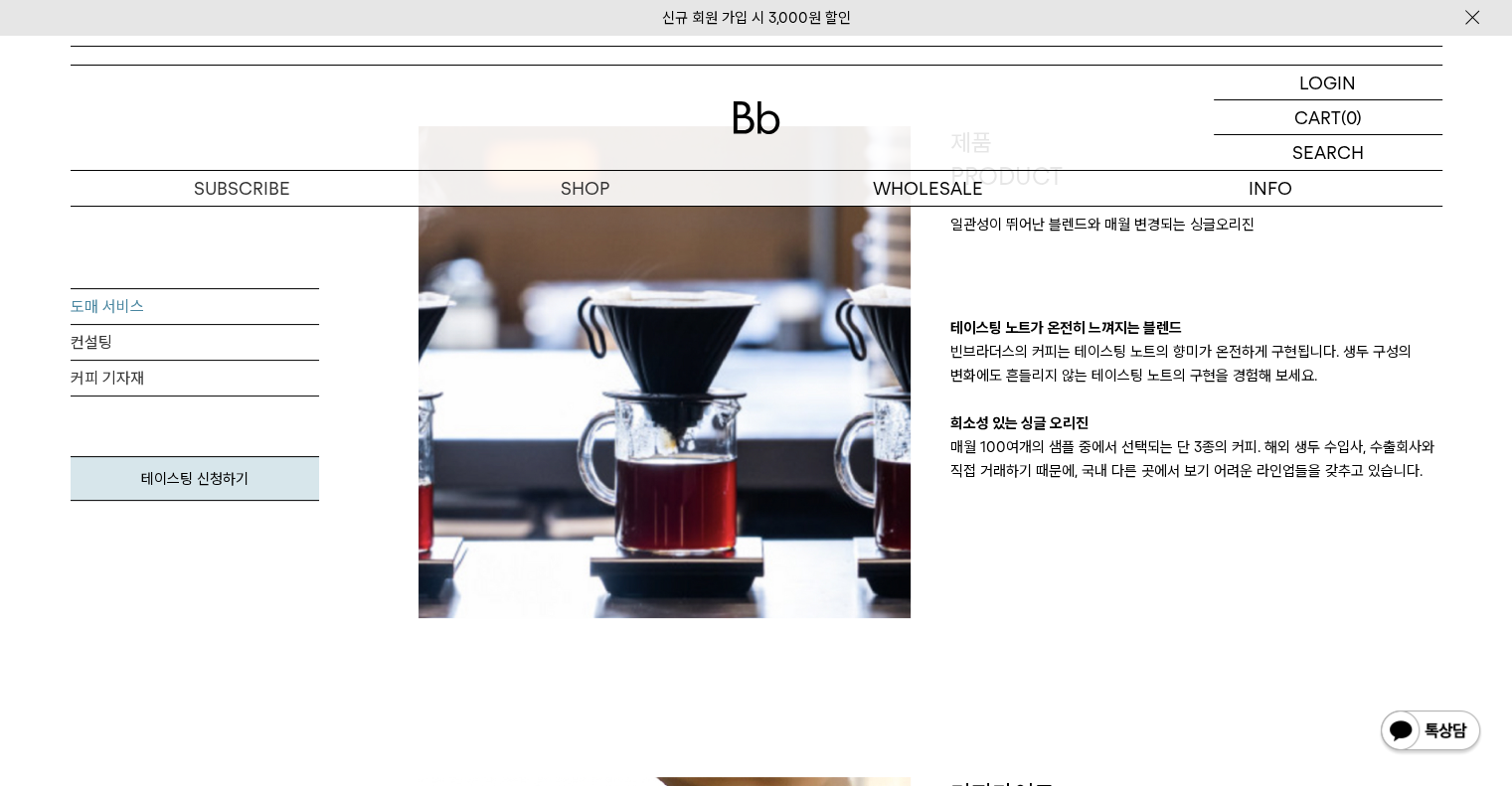 click on "제품 PRODUCT
일관성이 뛰어난 블렌드와 매월 변경되는 싱글오리진
테이스팅 노트가 온전히 느껴지는 블렌드
빈브라더스의 커피는 테이스팅 노트의 향미가 온전하게 구현됩니다. 생두 구성의 변화에도 흔들리지 않는 테이스팅 노트의 구현을 경험해 보세요.
희소성 있는 싱글 오리진
매월 100여개의 샘플 중에서 선택되는 단 3종의 커피. 해외 생두 수입사, 수출회사와 직접 거래하기 때문에, 국내 다른 곳에서 보기 어려운 라인업들을 갖추고 있습니다." at bounding box center [1196, 372] 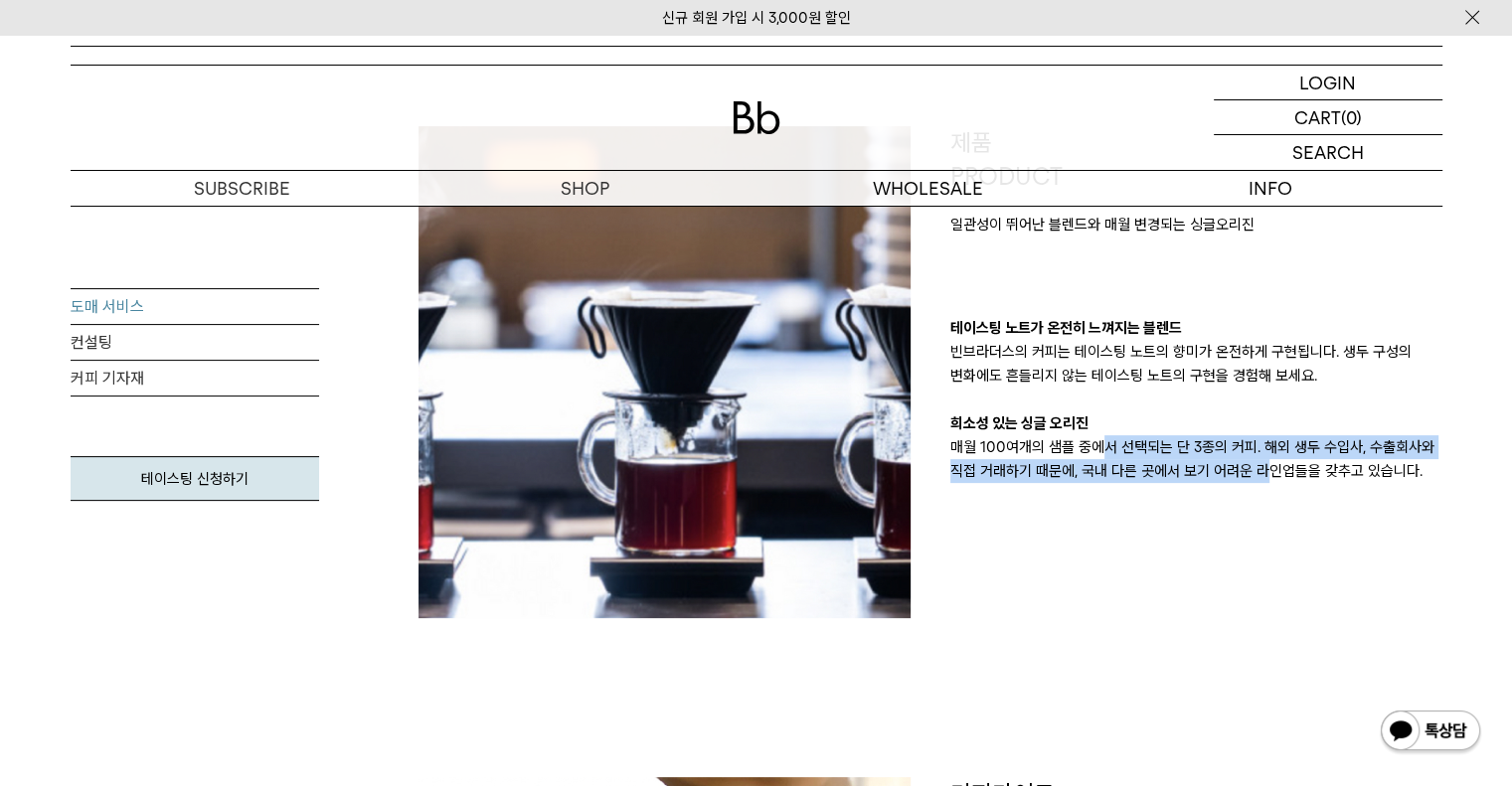 drag, startPoint x: 1102, startPoint y: 443, endPoint x: 1271, endPoint y: 461, distance: 169.95588 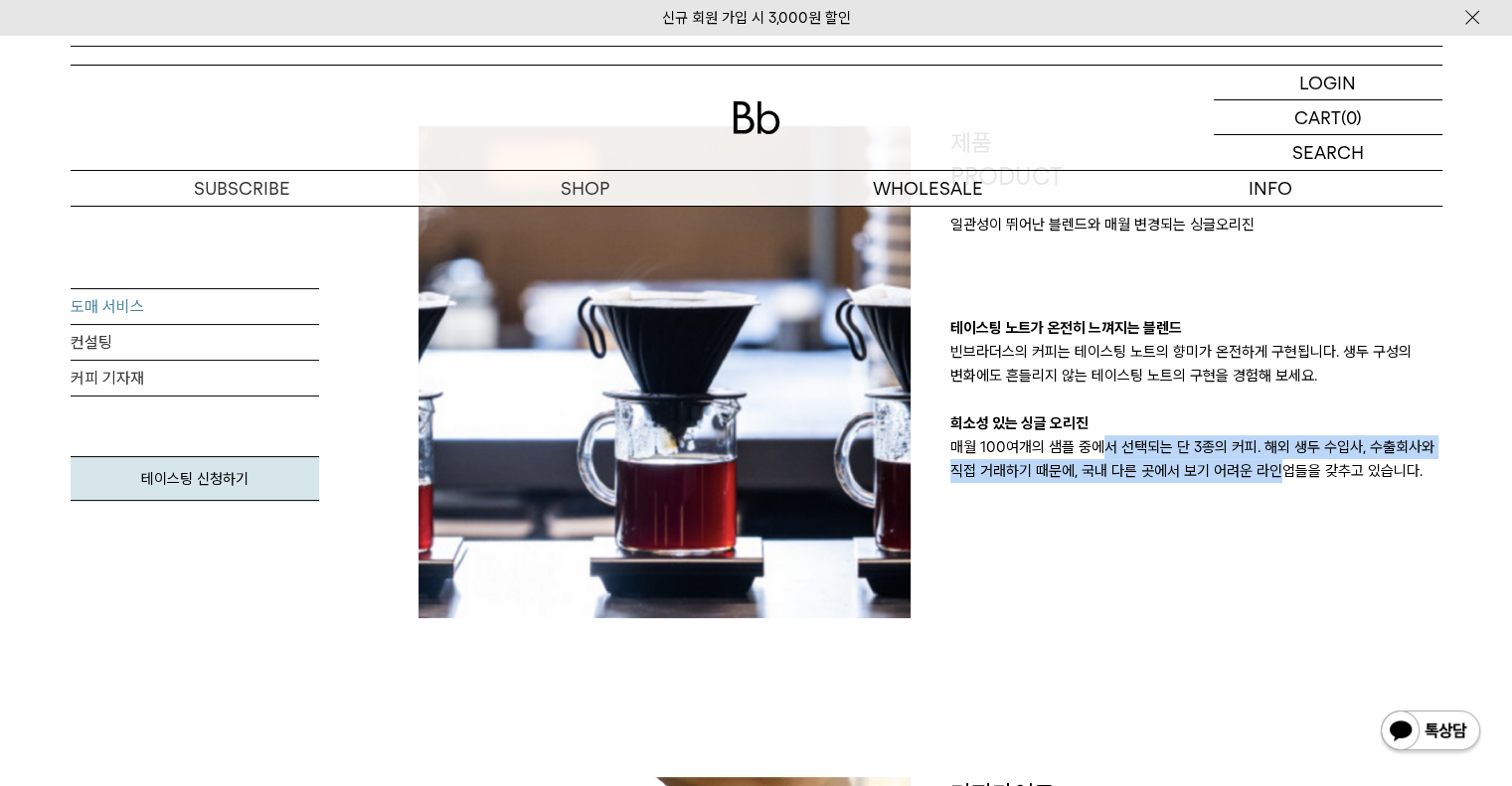 click on "매월 100여개의 샘플 중에서 선택되는 단 3종의 커피. 해외 생두 수입사, 수출회사와 직접 거래하기 때문에, 국내 다른 곳에서 보기 어려운 라인업들을 갖추고 있습니다." at bounding box center (1196, 459) 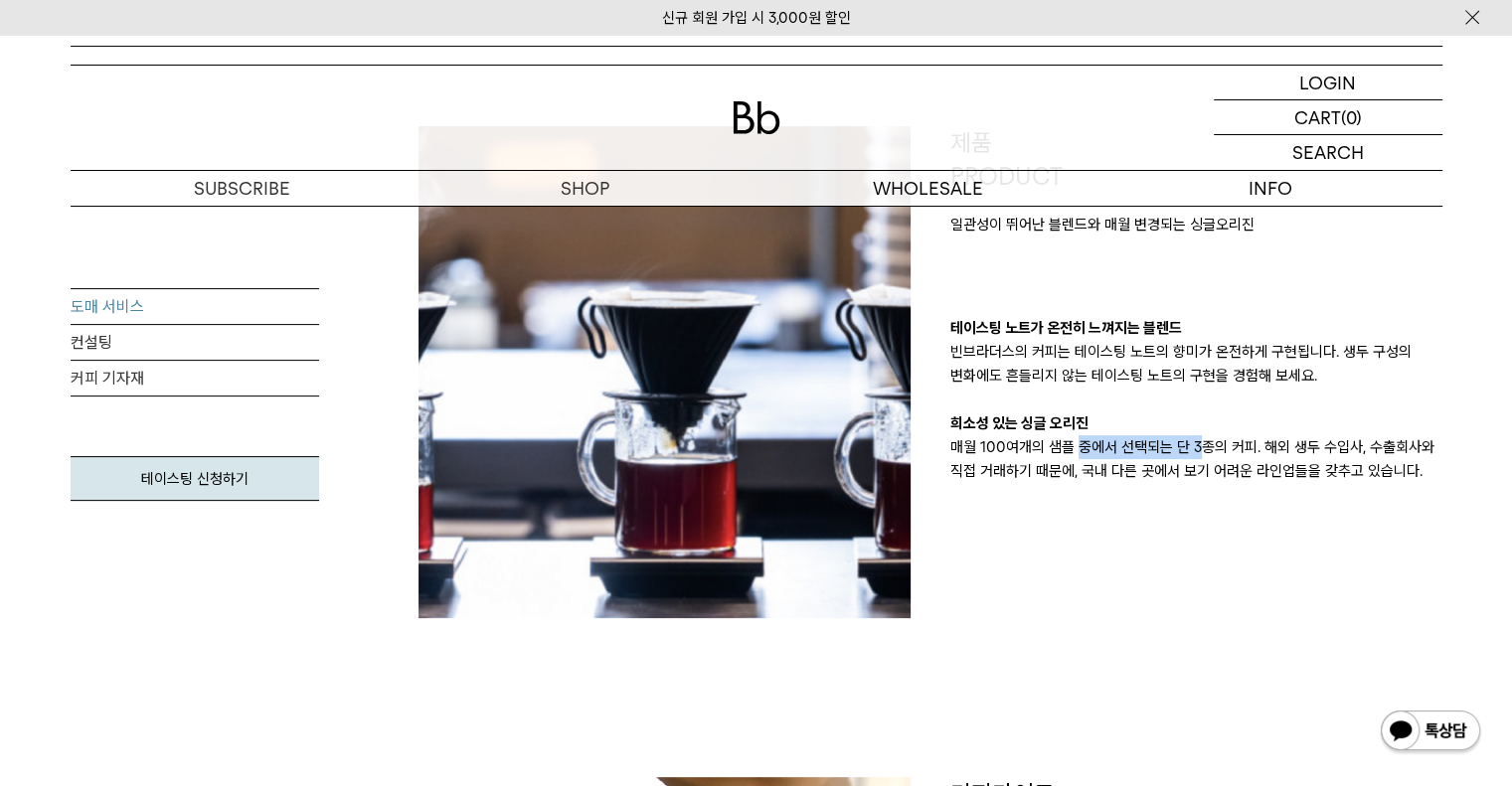 drag, startPoint x: 1074, startPoint y: 438, endPoint x: 1217, endPoint y: 457, distance: 144.25672 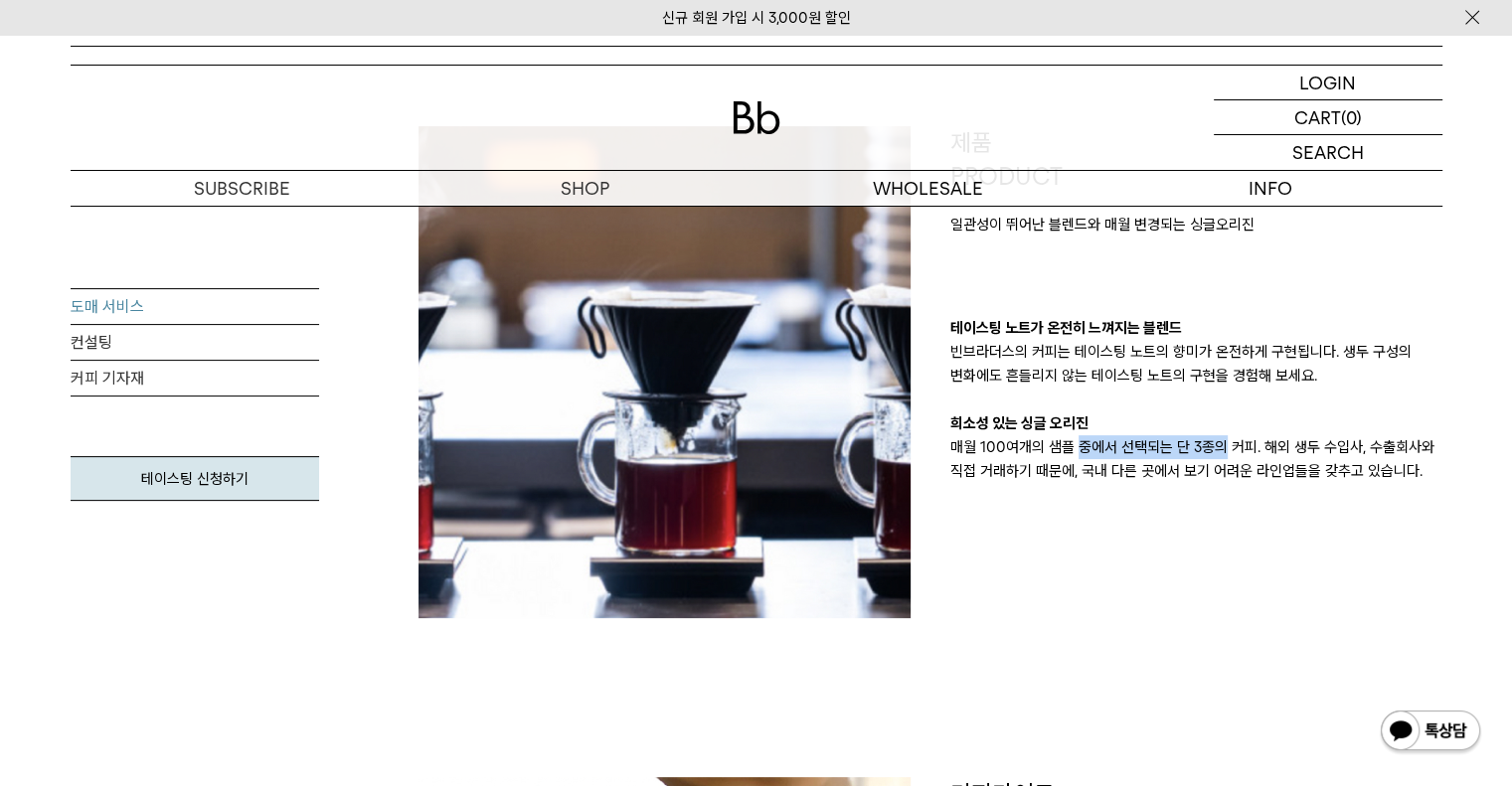 click on "매월 100여개의 샘플 중에서 선택되는 단 3종의 커피. 해외 생두 수입사, 수출회사와 직접 거래하기 때문에, 국내 다른 곳에서 보기 어려운 라인업들을 갖추고 있습니다." at bounding box center (1196, 459) 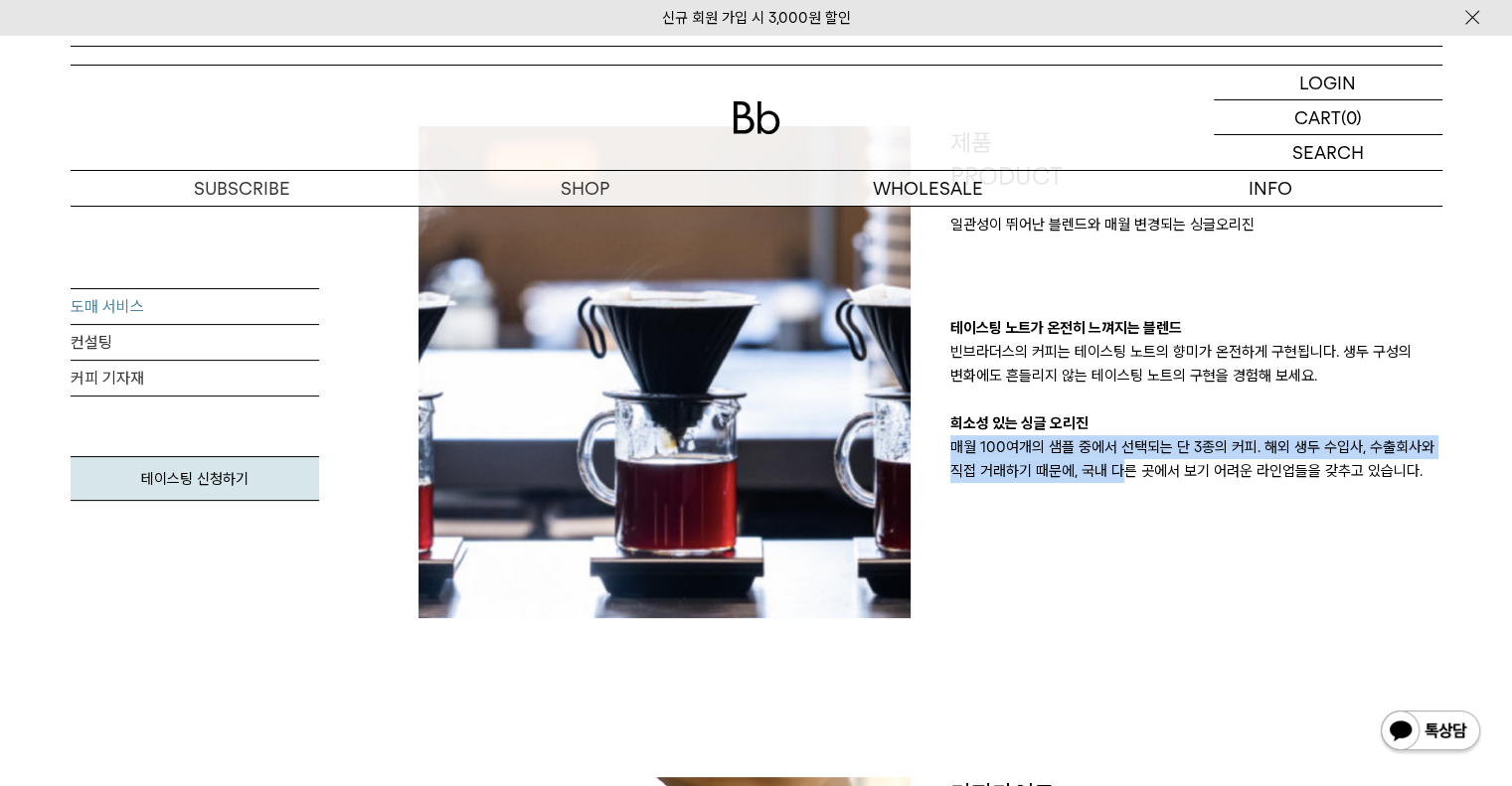 drag, startPoint x: 1106, startPoint y: 458, endPoint x: 1117, endPoint y: 488, distance: 31.95309 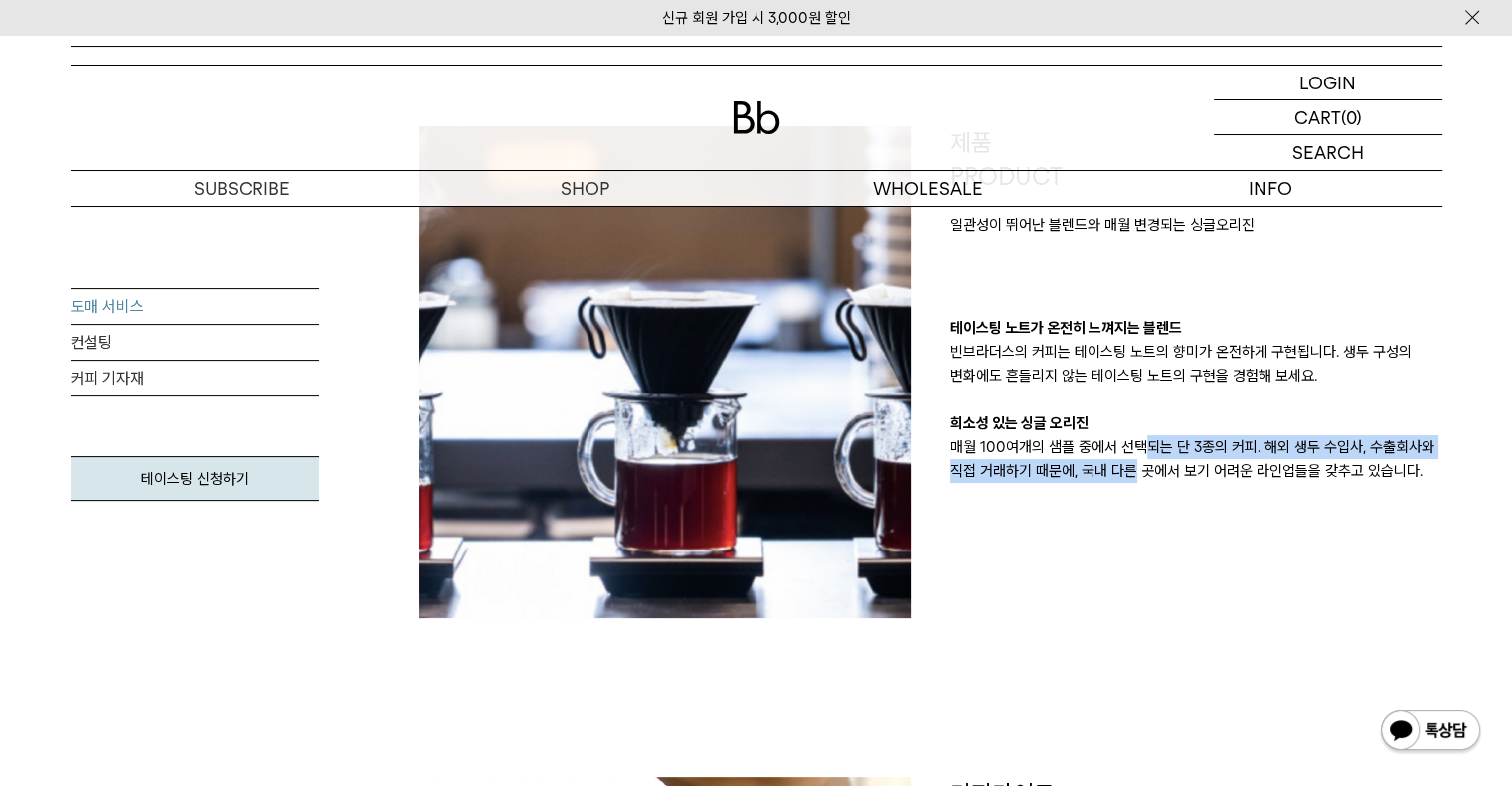 drag, startPoint x: 1137, startPoint y: 449, endPoint x: 1135, endPoint y: 488, distance: 39.051248 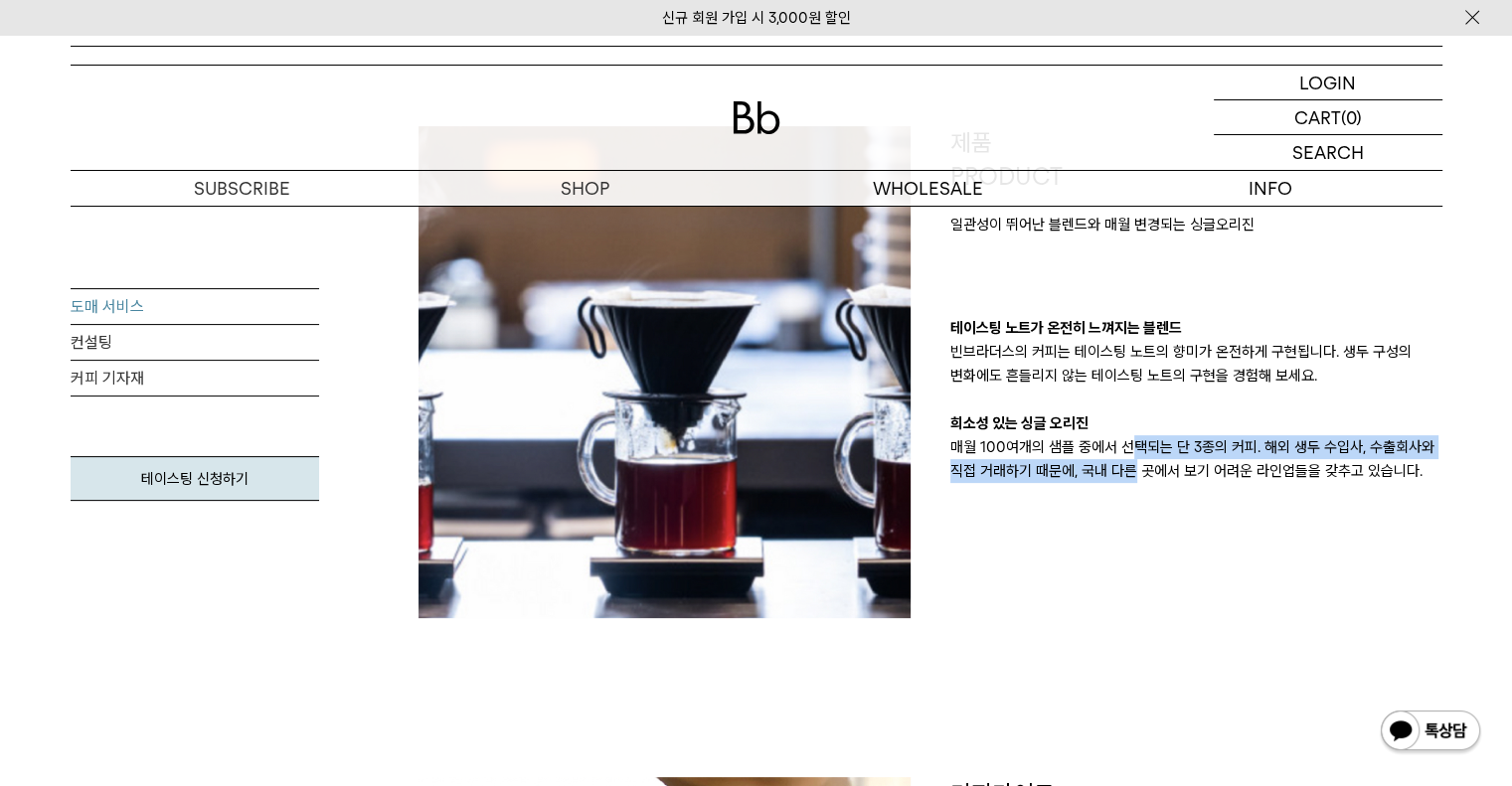 click on "매월 100여개의 샘플 중에서 선택되는 단 3종의 커피. 해외 생두 수입사, 수출회사와 직접 거래하기 때문에, 국내 다른 곳에서 보기 어려운 라인업들을 갖추고 있습니다." at bounding box center [1196, 459] 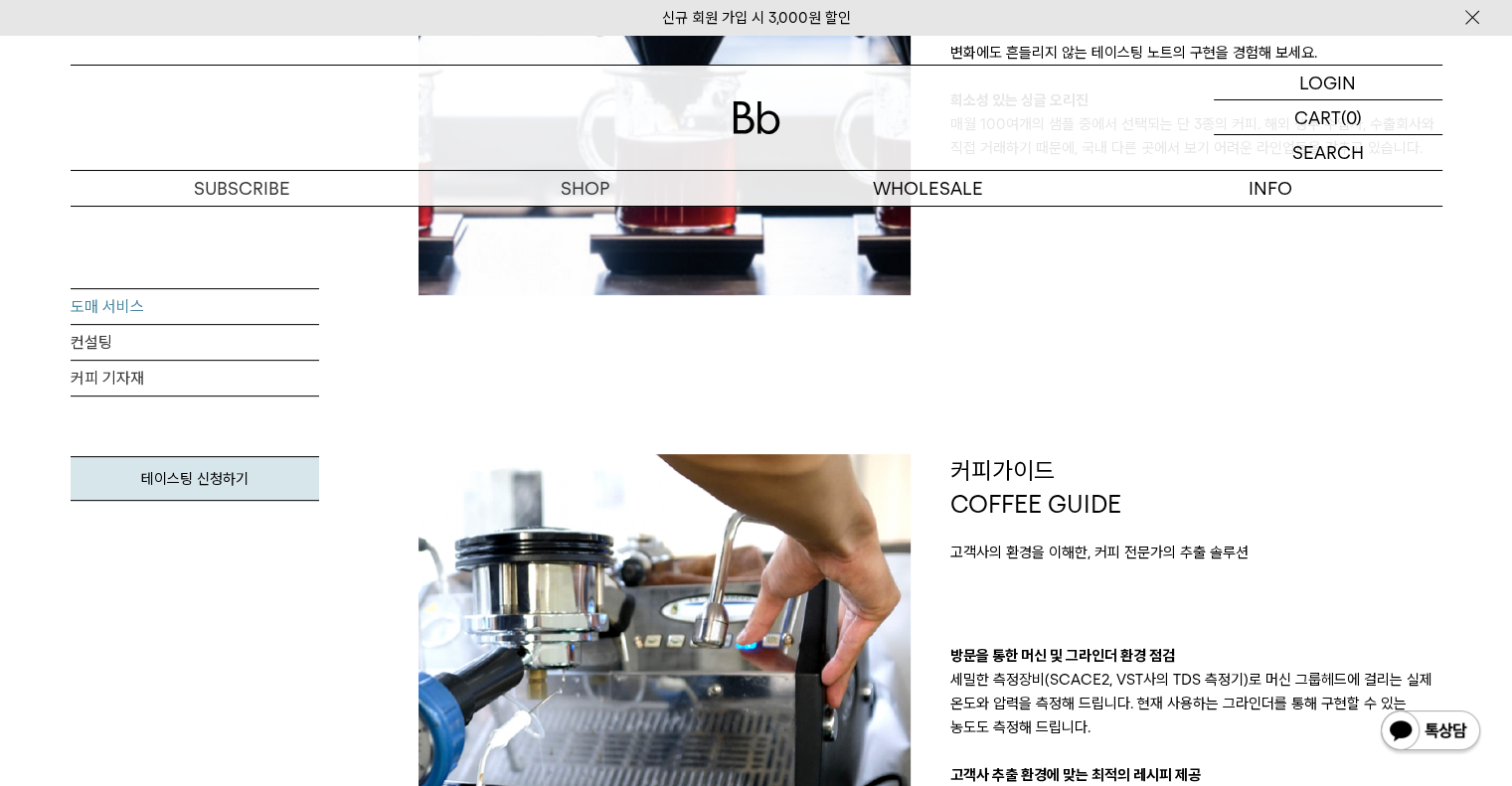 scroll, scrollTop: 795, scrollLeft: 0, axis: vertical 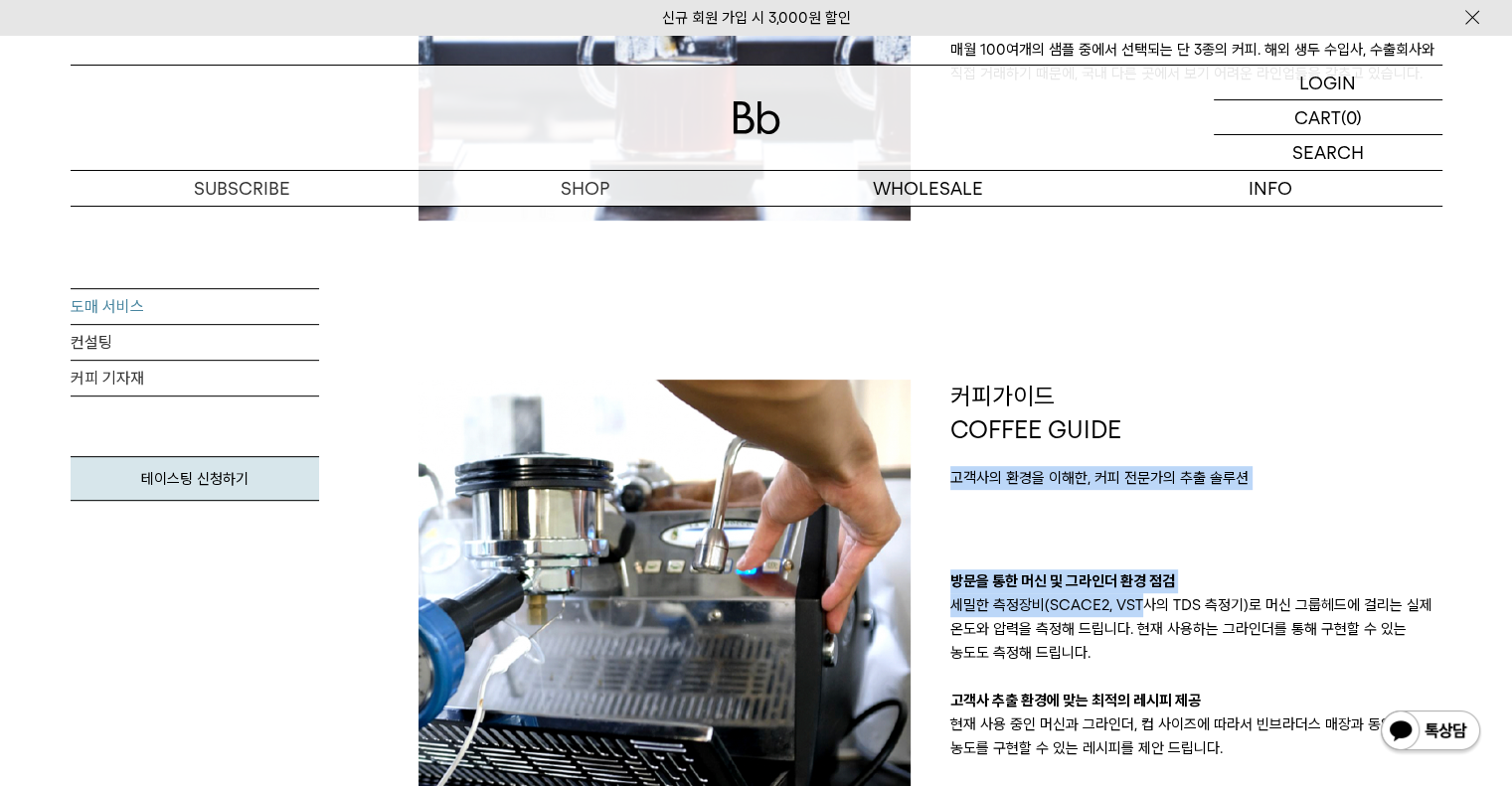 drag, startPoint x: 1134, startPoint y: 432, endPoint x: 1139, endPoint y: 605, distance: 173.07224 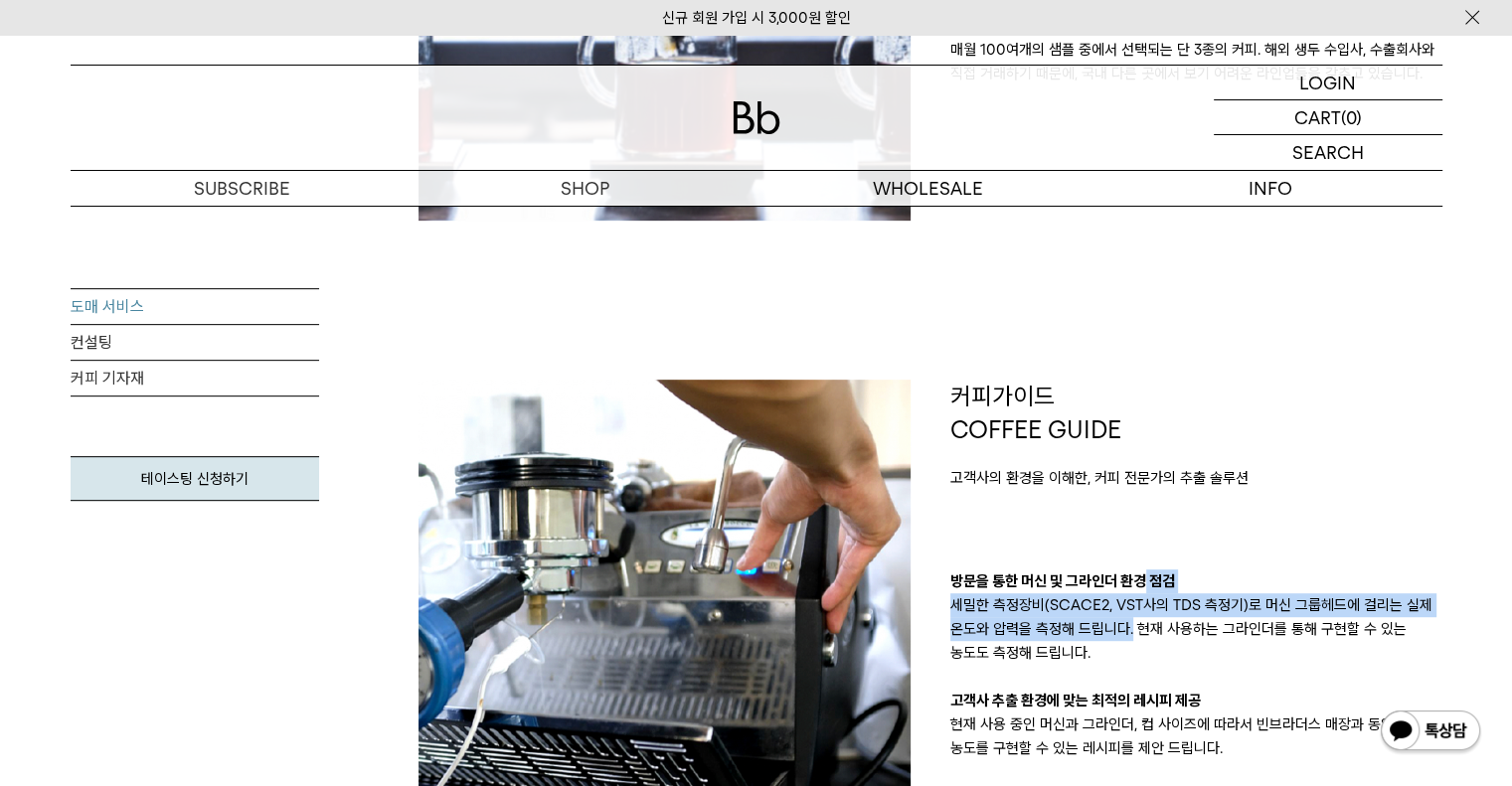 drag, startPoint x: 1139, startPoint y: 587, endPoint x: 1123, endPoint y: 671, distance: 85.51023 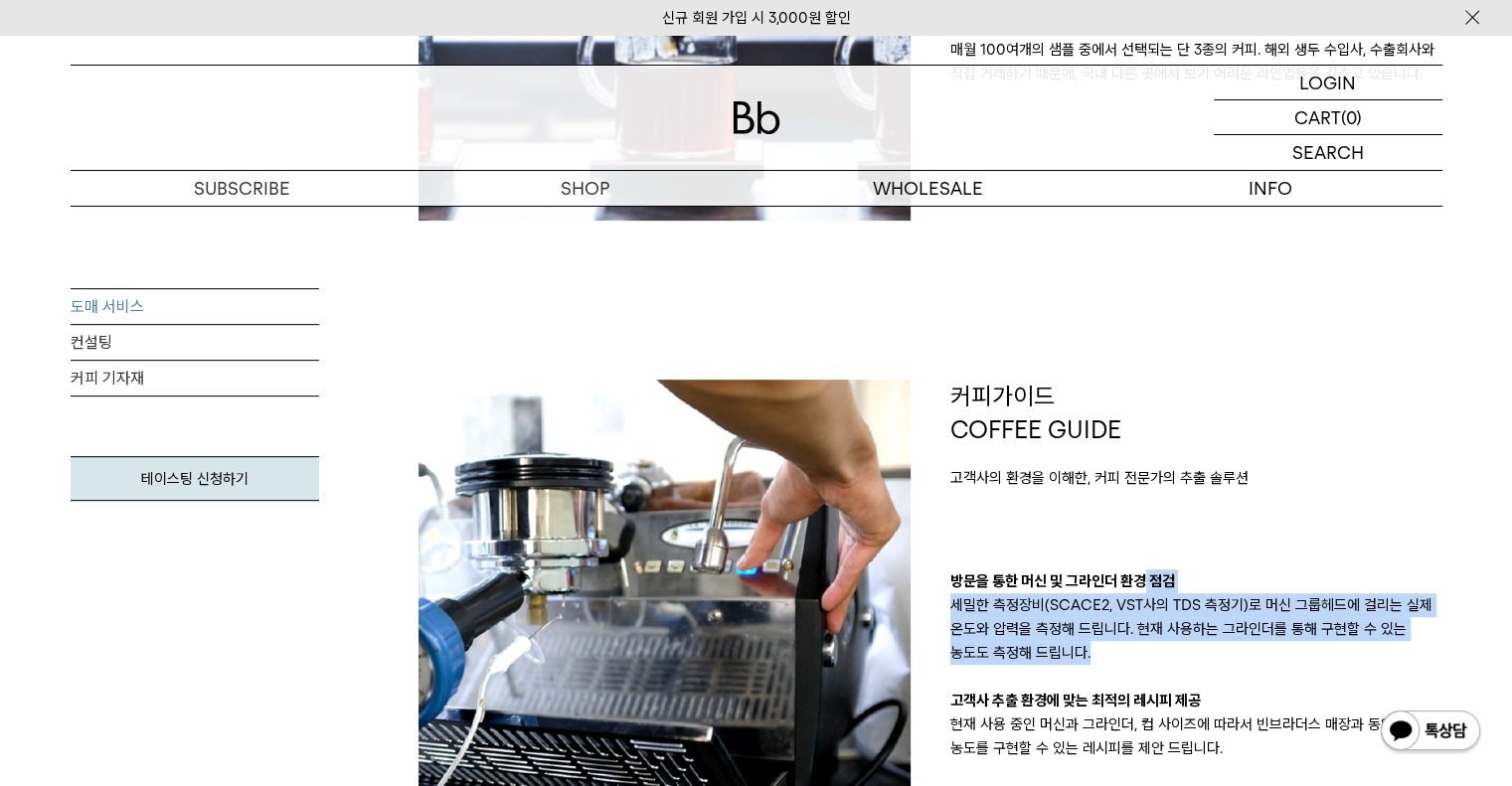click on "방문을 통한 머신 및 그라인더 환경 점검
세밀한 측정장비(SCACE2, VST사의 TDS 측정기)로 머신 그룹헤드에 걸리는 실제 온도와 압력을 측정해 드립니다. 현재 사용하는 그라인더를 통해 구현할 수 있는 농도도 측정해 드립니다.
고객사 추출 환경에 맞는 최적의 레시피 제공
현재 사용 중인 머신과 그라인더, 컵 사이즈에 따라서 빈브라더스 매장과 동일한 농도를 구현할 수 있는 레시피를 제안 드립니다.
파트너 매장의 물 성분 체크, 필터 환경 개선 피드백
수질 관련 영상 ,  수질 분석 서비스 )" at bounding box center (1196, 772) 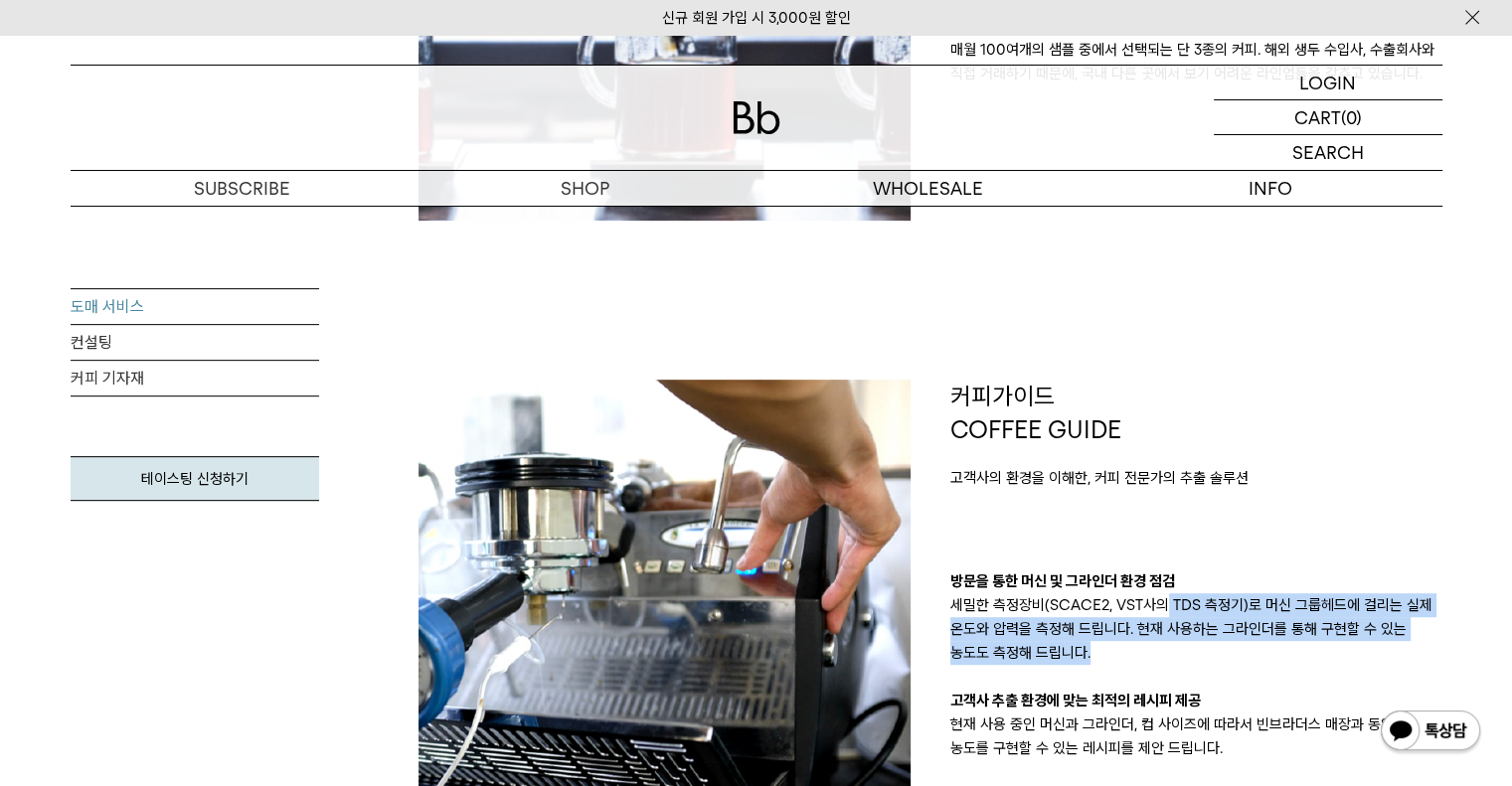 click on "세밀한 측정장비(SCACE2, VST사의 TDS 측정기)로 머신 그룹헤드에 걸리는 실제 온도와 압력을 측정해 드립니다. 현재 사용하는 그라인더를 통해 구현할 수 있는 농도도 측정해 드립니다." at bounding box center (1196, 629) 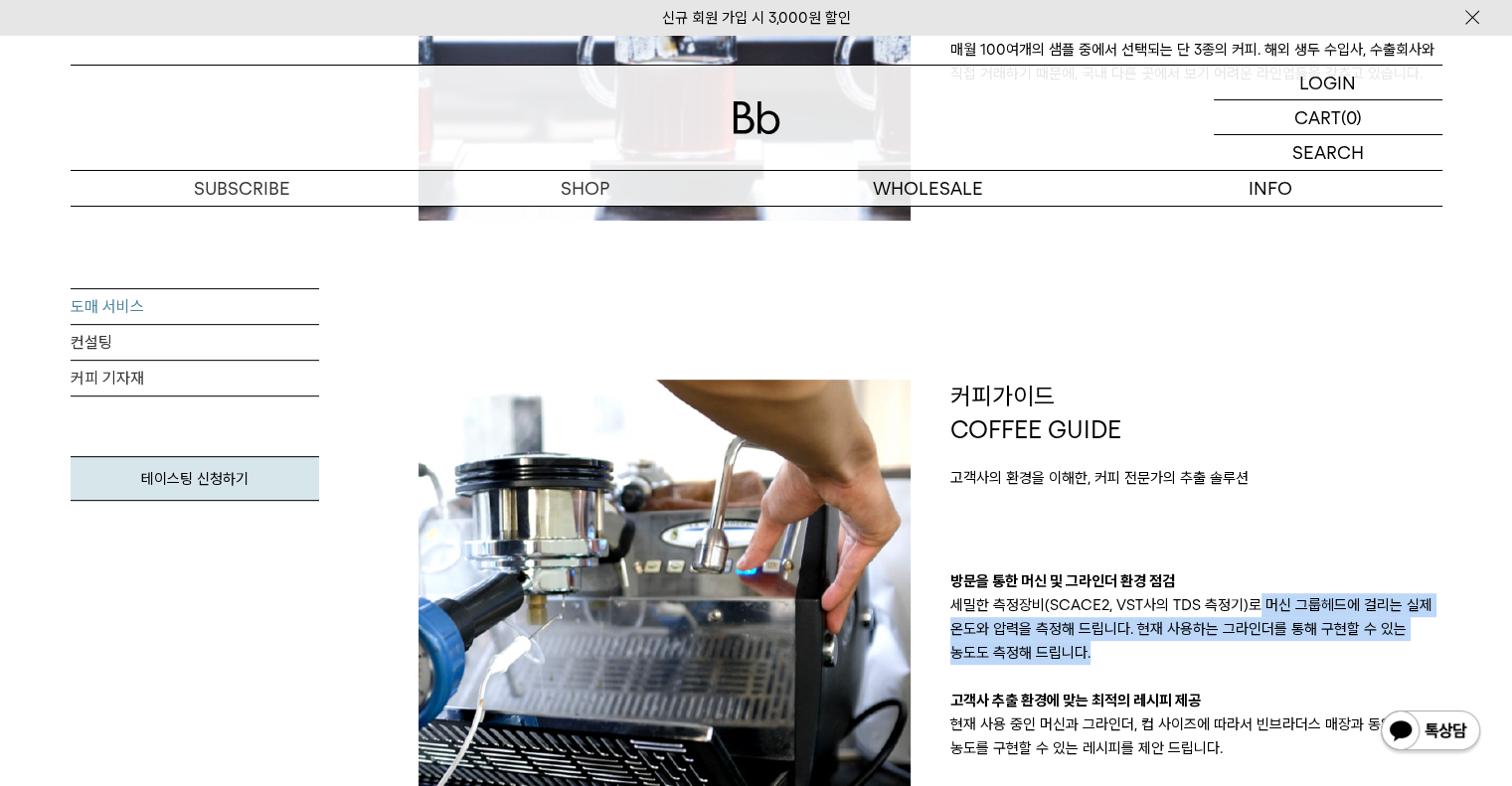 drag, startPoint x: 1255, startPoint y: 598, endPoint x: 1248, endPoint y: 655, distance: 57.428216 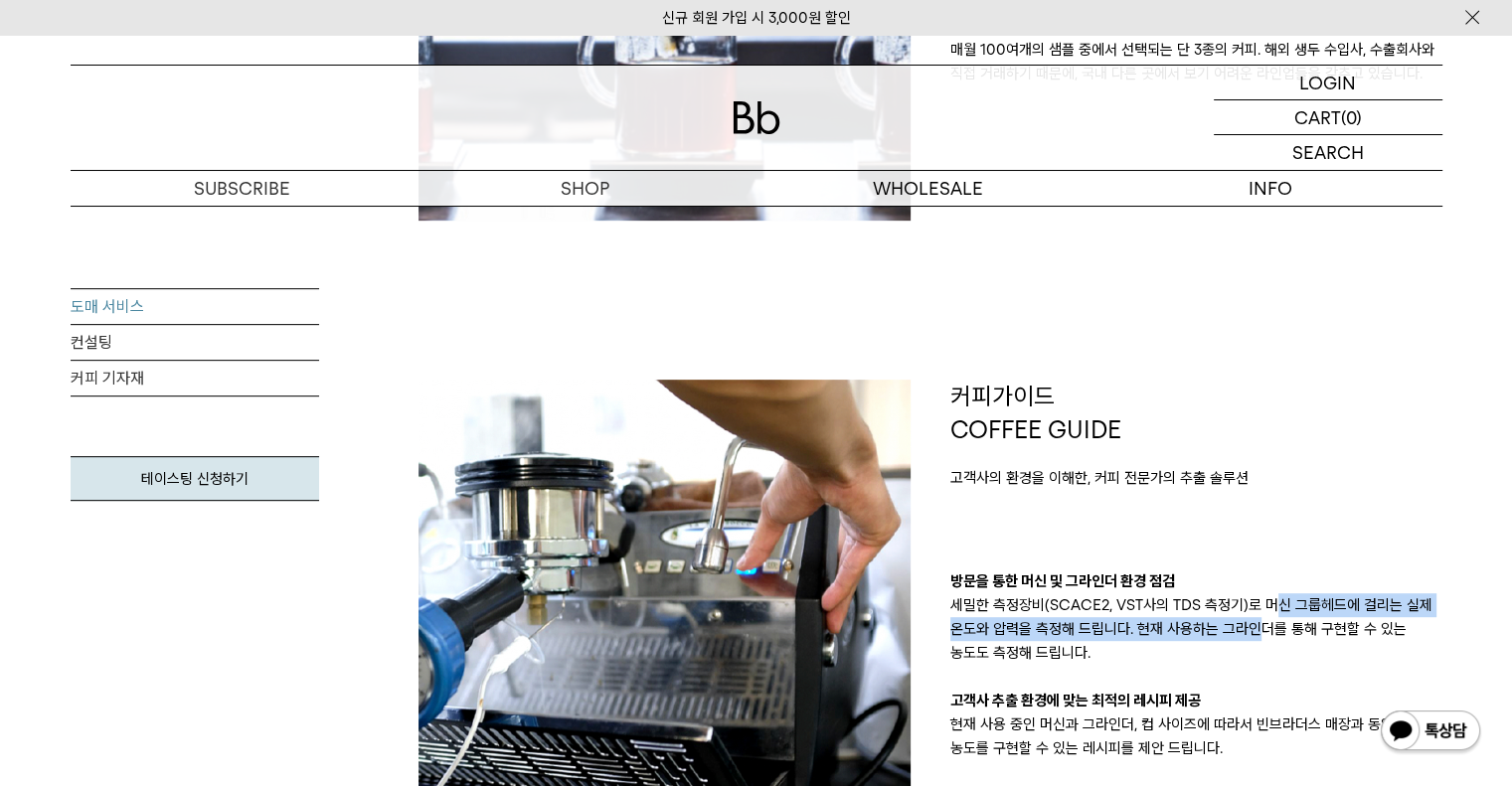 drag, startPoint x: 1271, startPoint y: 603, endPoint x: 1257, endPoint y: 635, distance: 34.928498 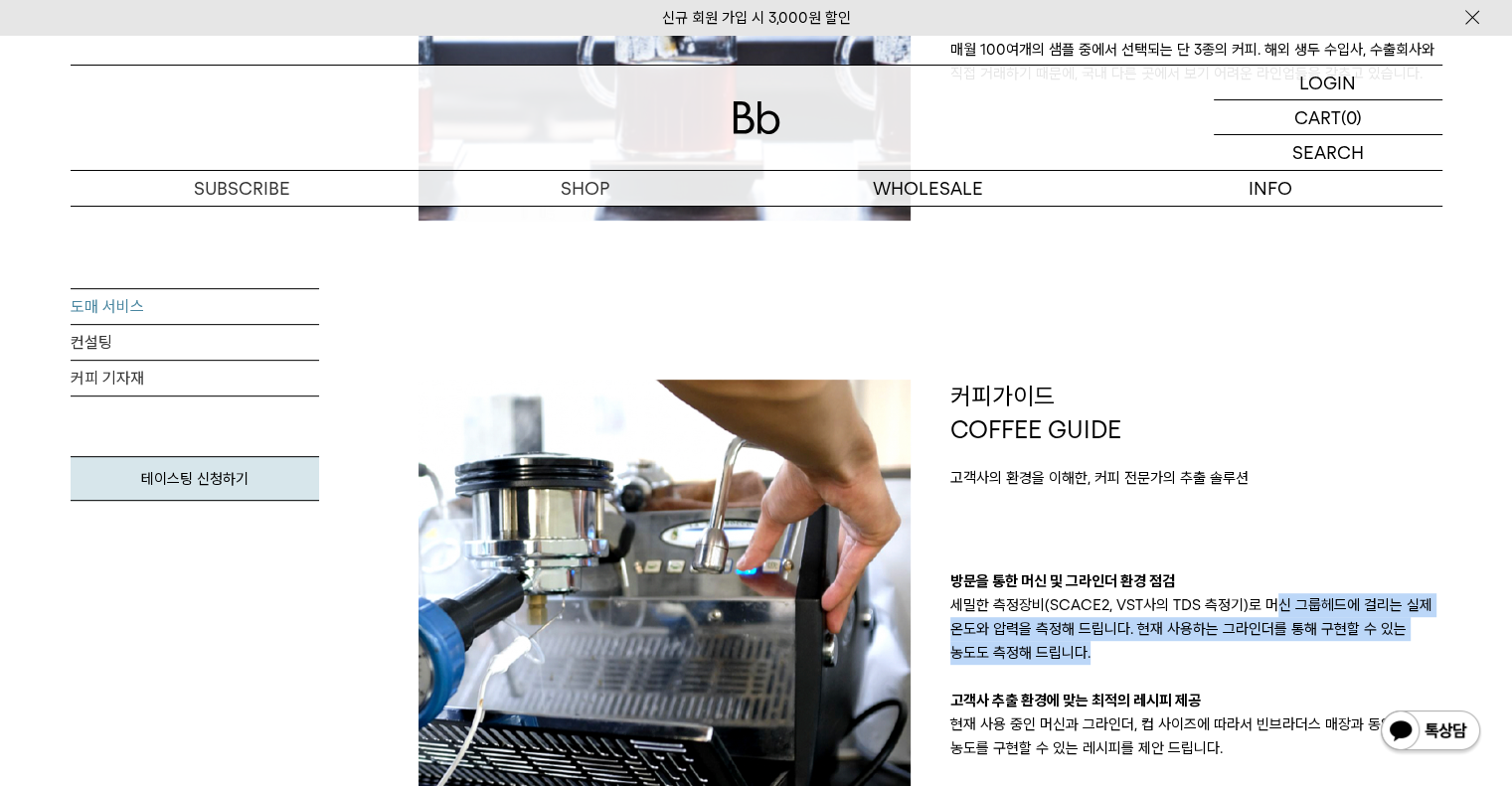 drag, startPoint x: 1271, startPoint y: 606, endPoint x: 1249, endPoint y: 651, distance: 50.089919 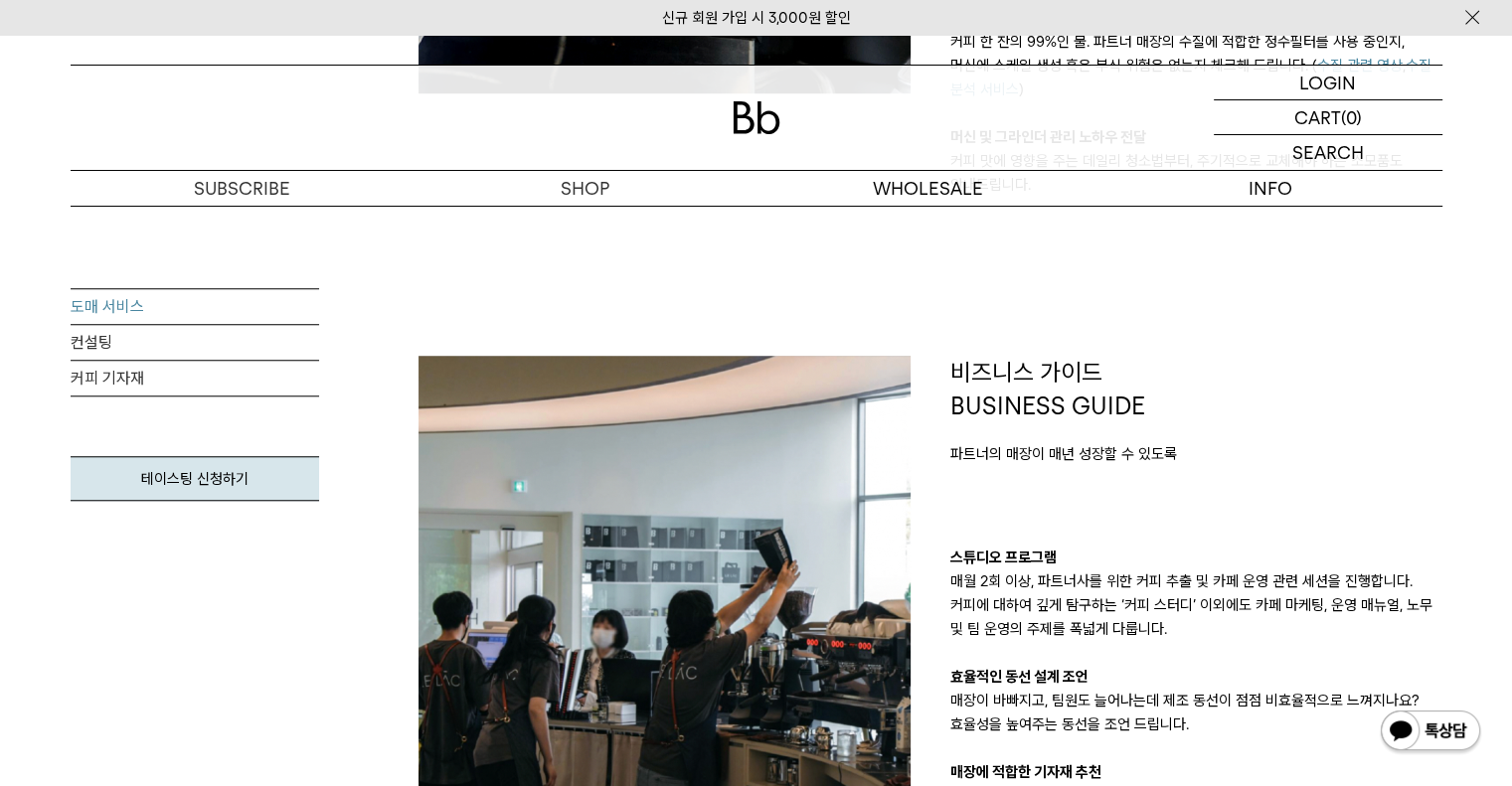 scroll, scrollTop: 1789, scrollLeft: 0, axis: vertical 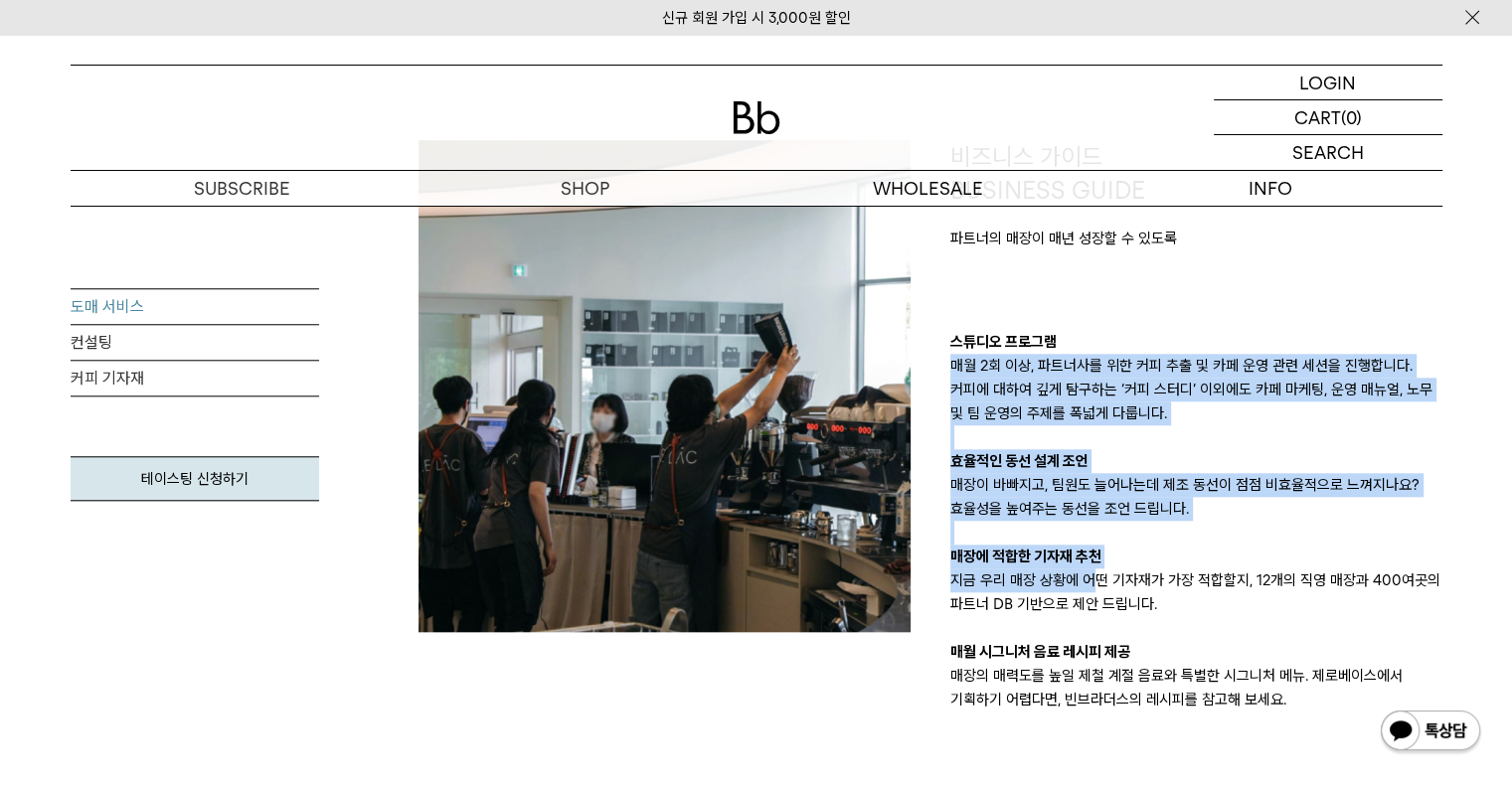 drag, startPoint x: 1084, startPoint y: 540, endPoint x: 1094, endPoint y: 591, distance: 51.97115 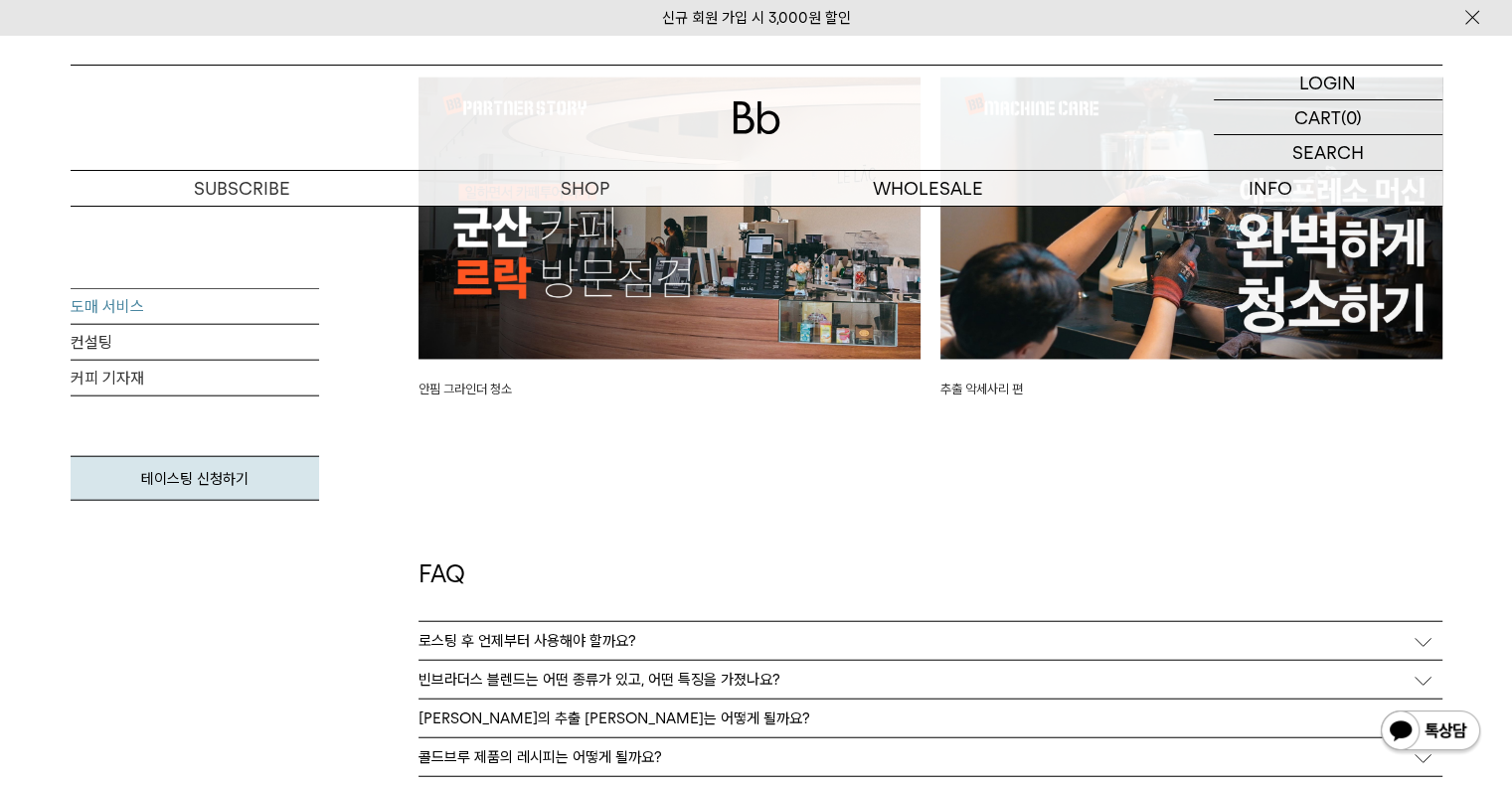 scroll, scrollTop: 4968, scrollLeft: 0, axis: vertical 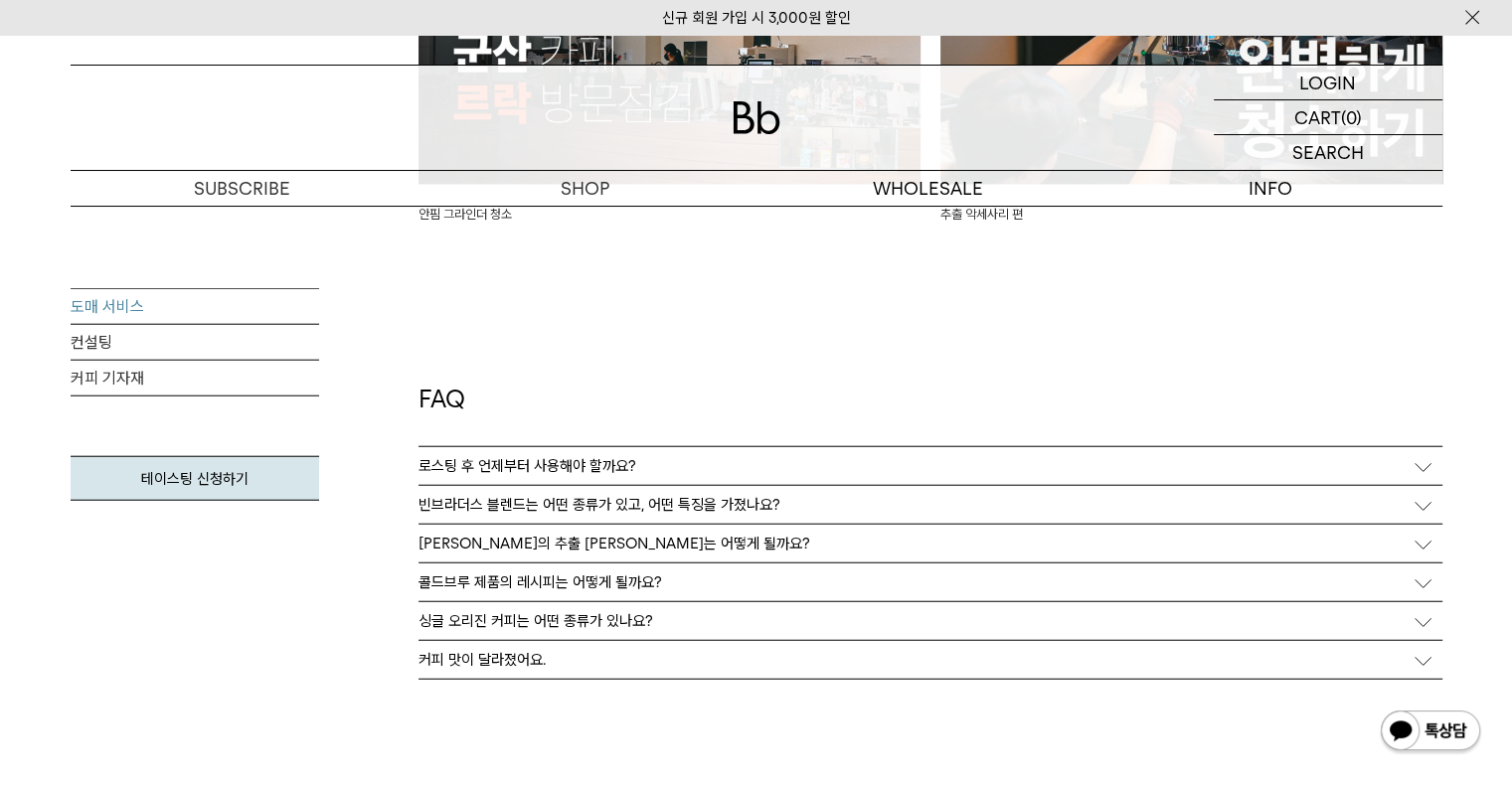 click on "빈브라더스 블렌드는 어떤 종류가 있고, 어떤 특징을 가졌나요?" at bounding box center [599, 505] 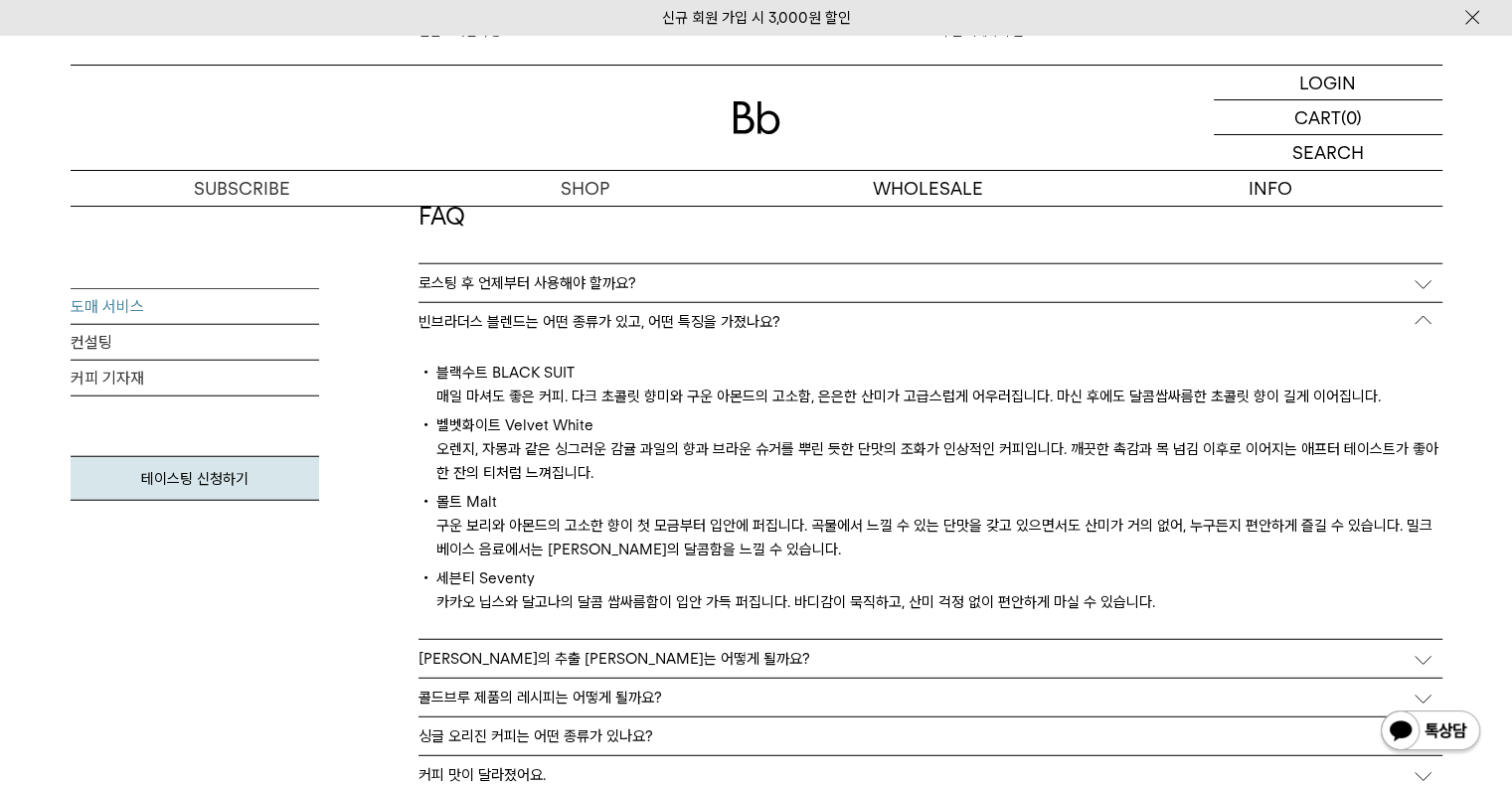 scroll, scrollTop: 5167, scrollLeft: 0, axis: vertical 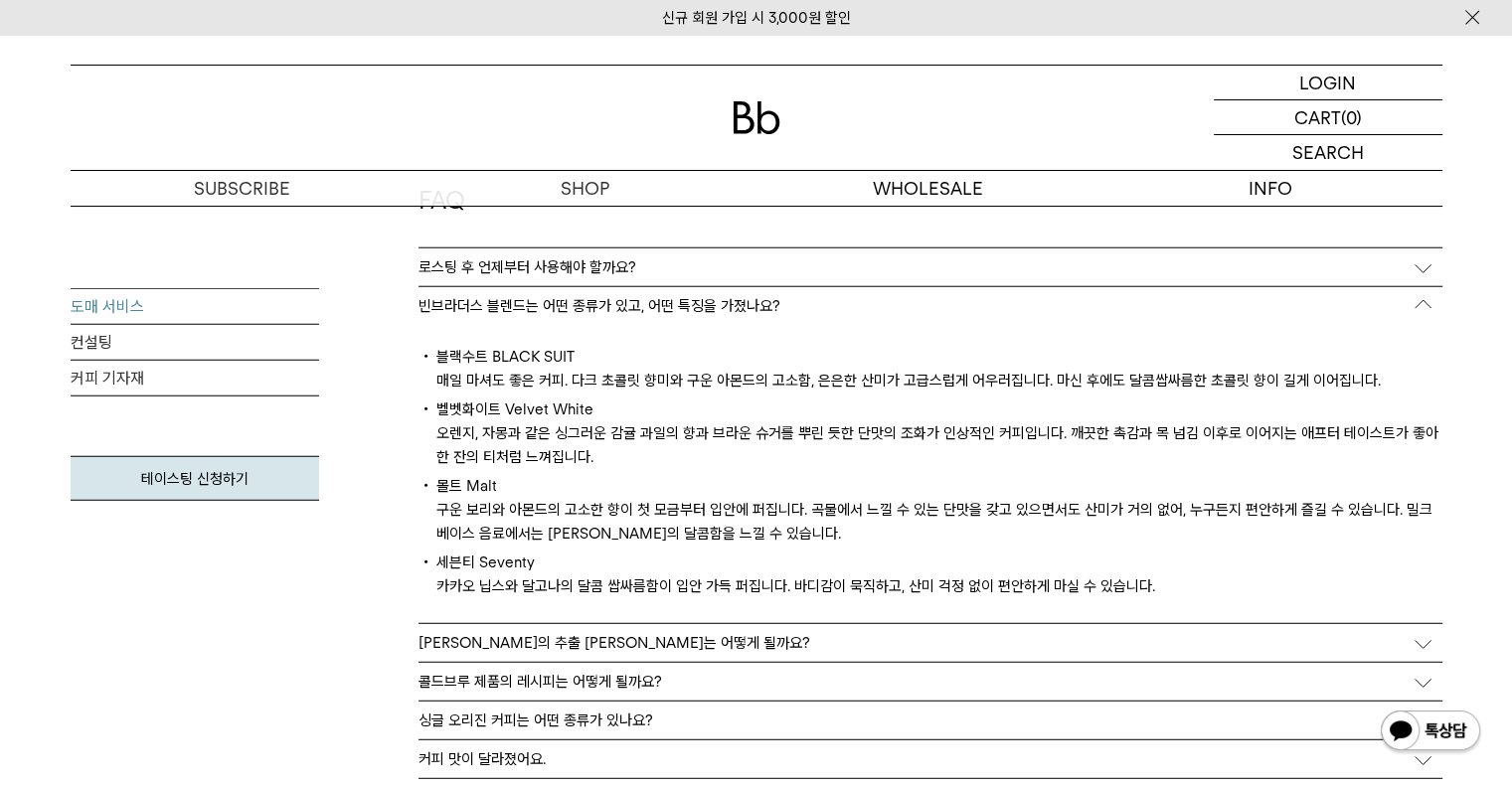 click on "[PERSON_NAME]의 추출 [PERSON_NAME]는 어떻게 될까요?" at bounding box center (614, 643) 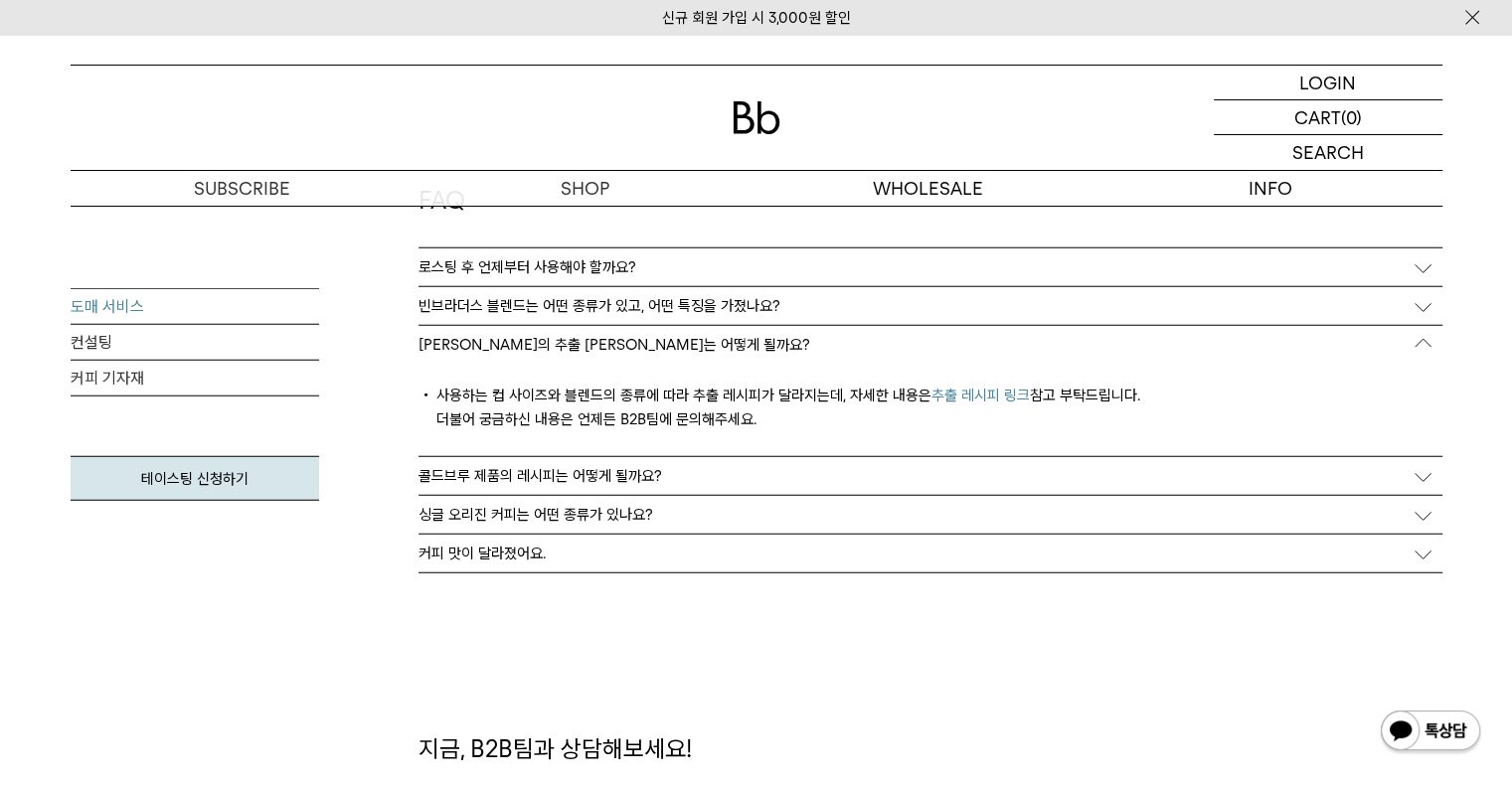 click on "콜드브루 제품의 레시피는 어떻게 될까요?" at bounding box center (540, 476) 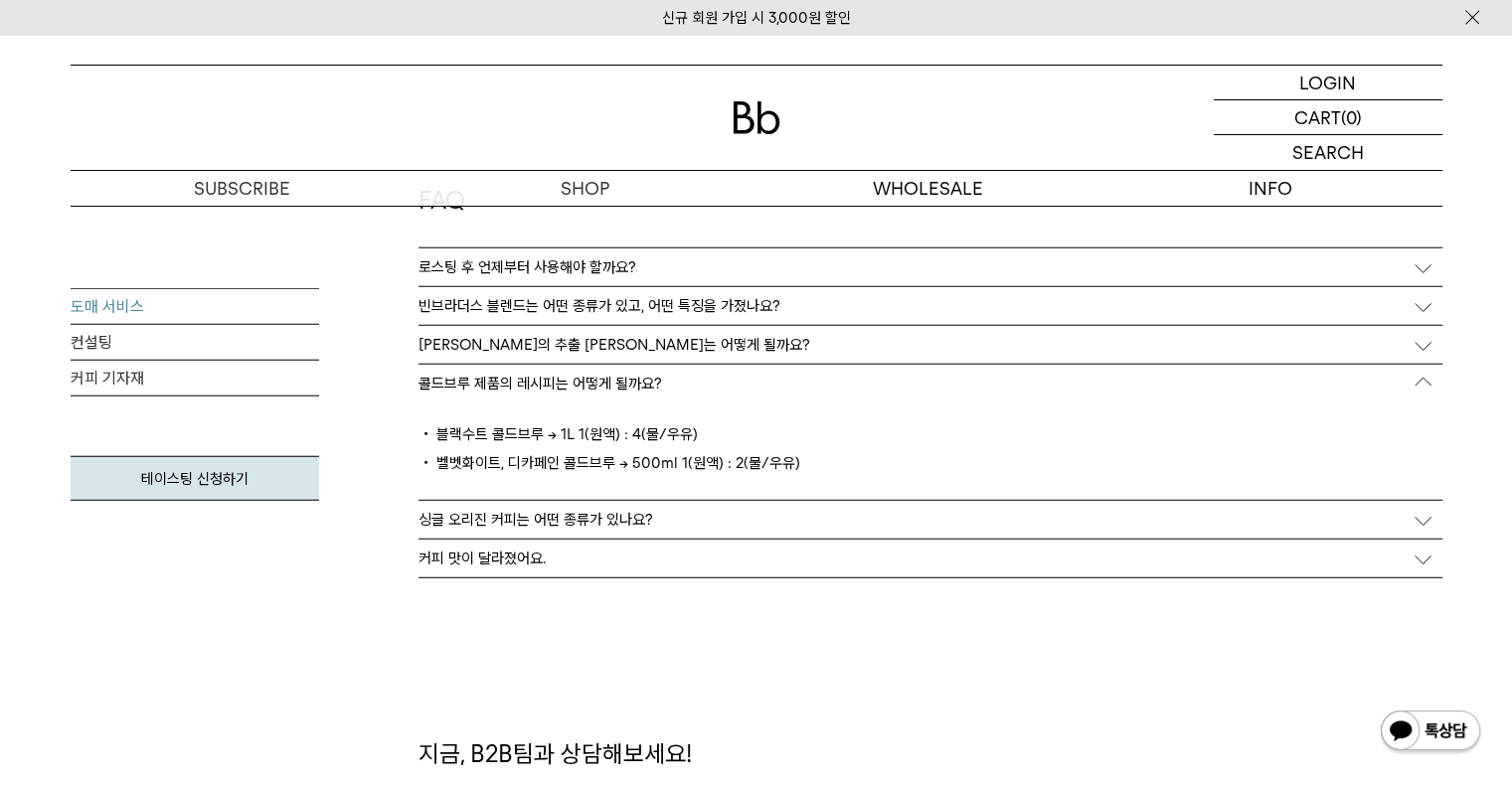 click on "싱글 오리진 커피는 어떤 종류가 있나요?" at bounding box center [536, 520] 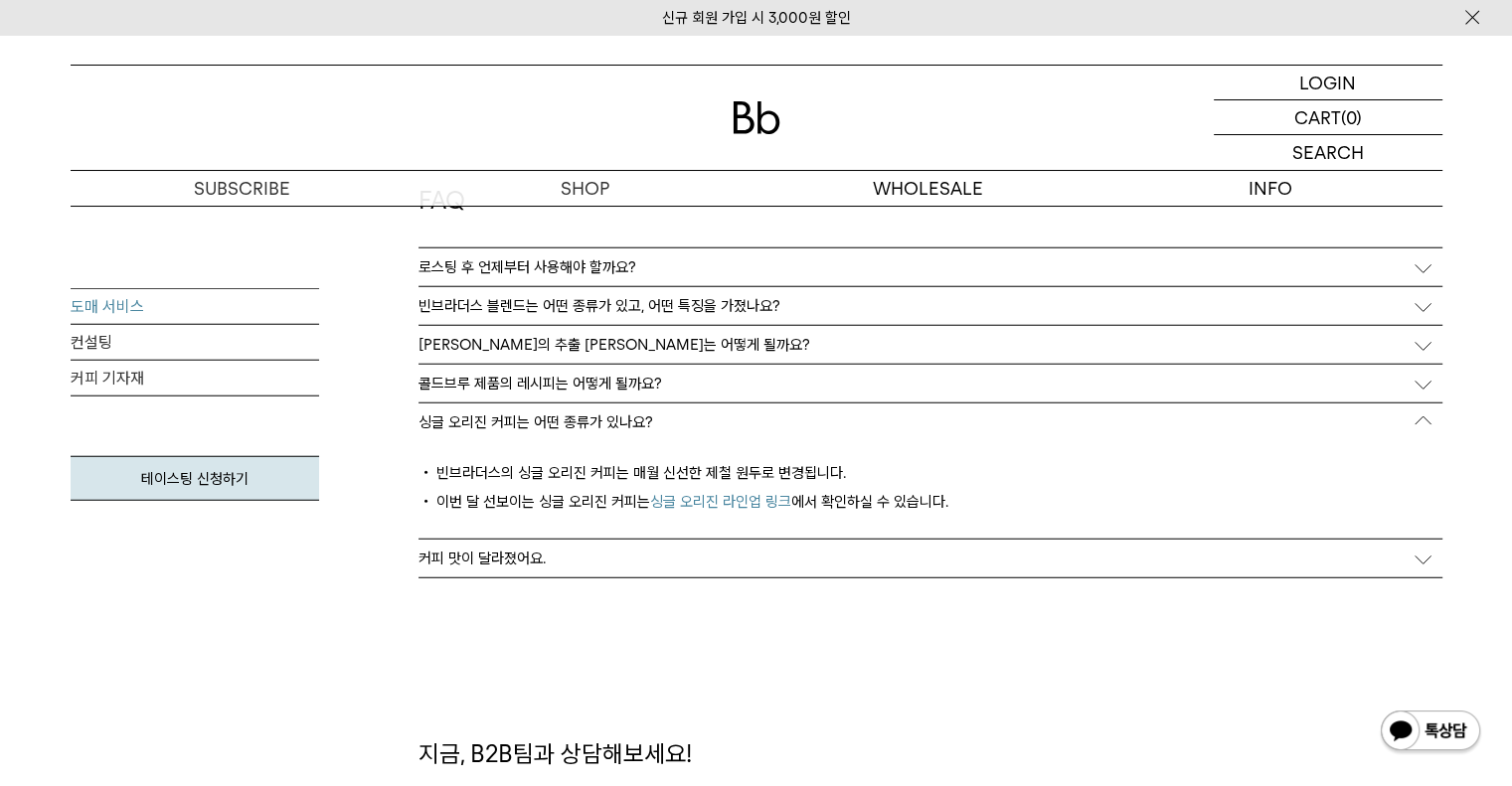 click on "커피 맛이 달라졌어요." at bounding box center [930, 558] 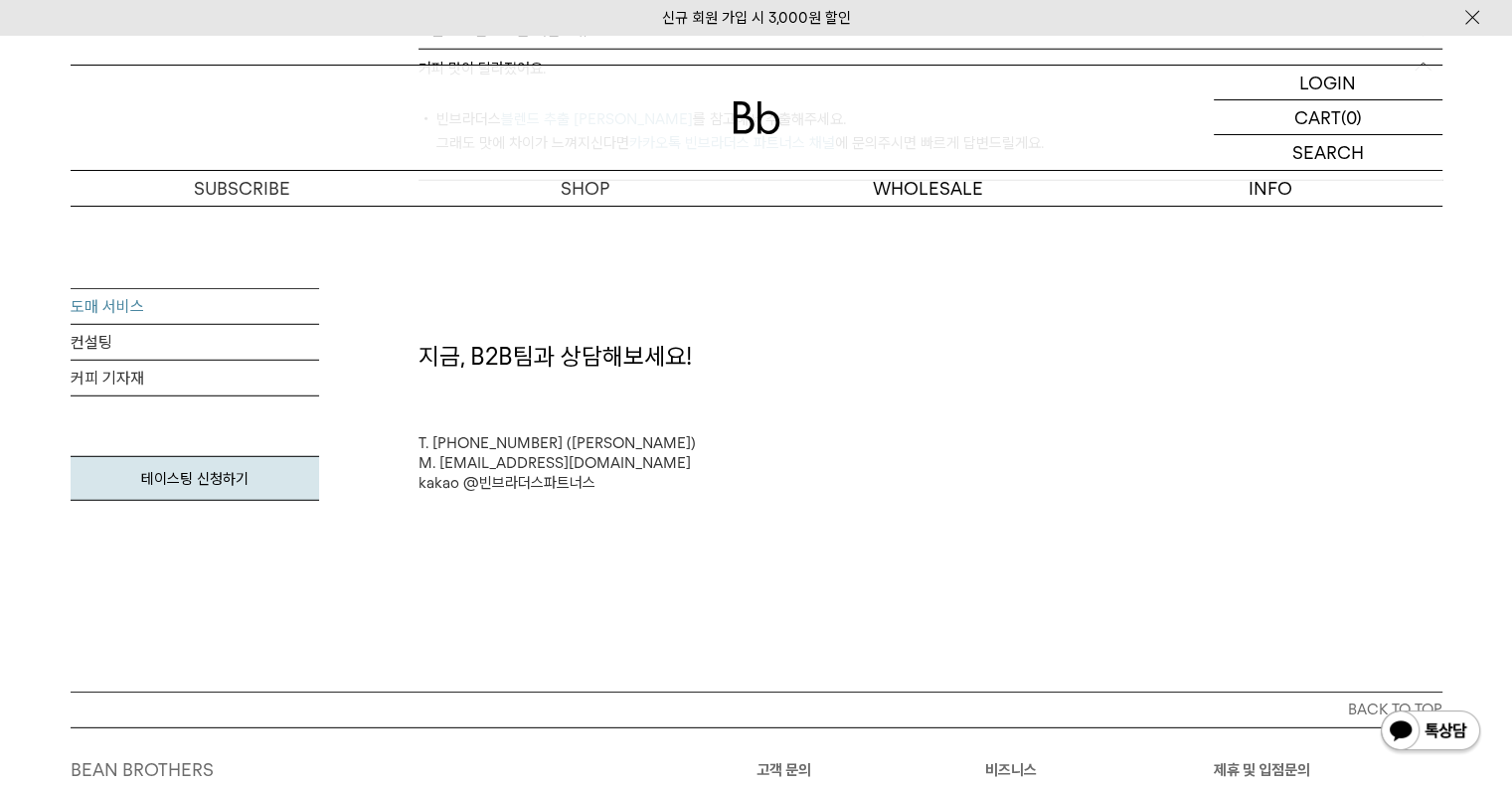 scroll, scrollTop: 5565, scrollLeft: 0, axis: vertical 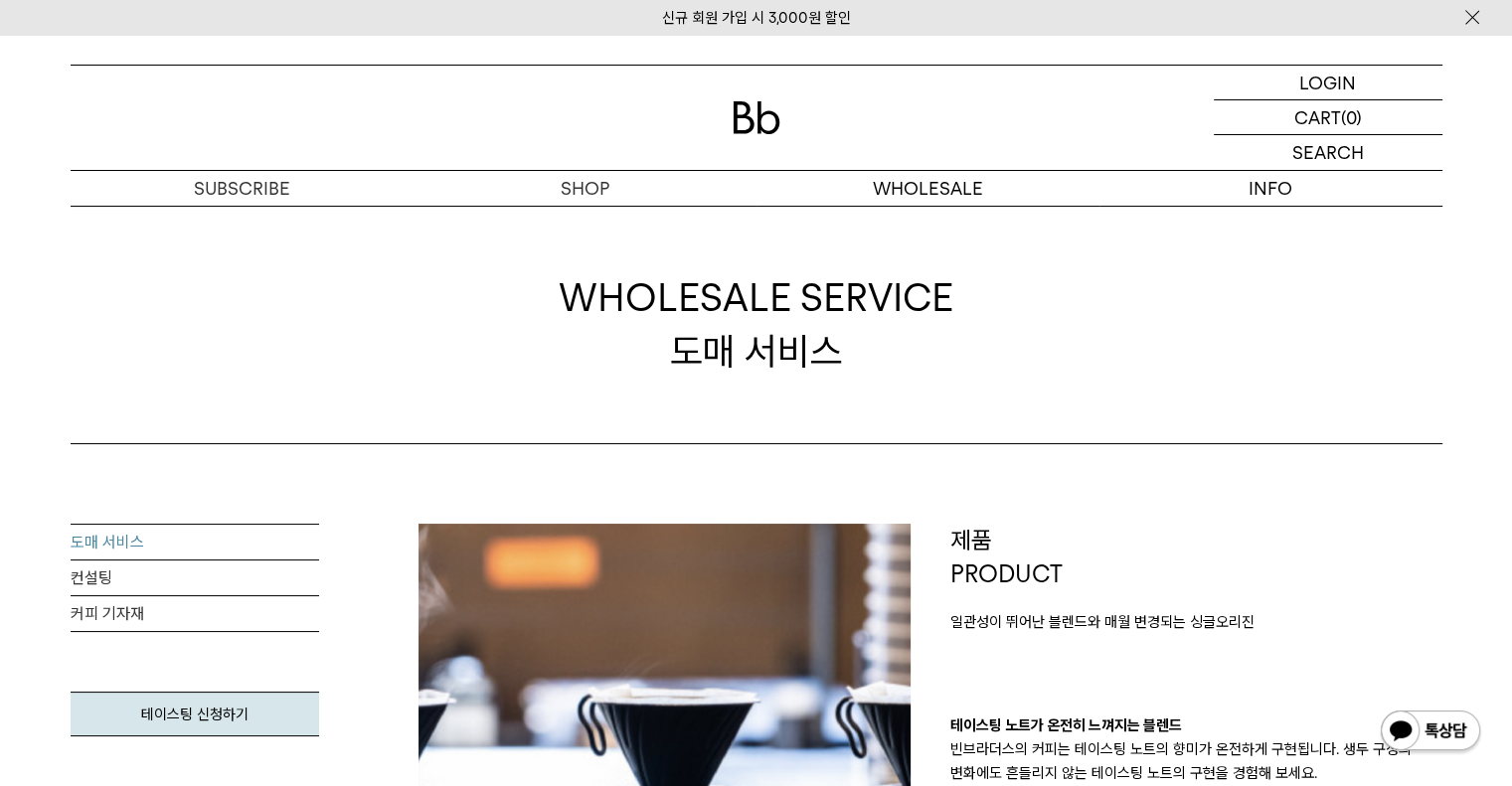 click at bounding box center (756, 117) 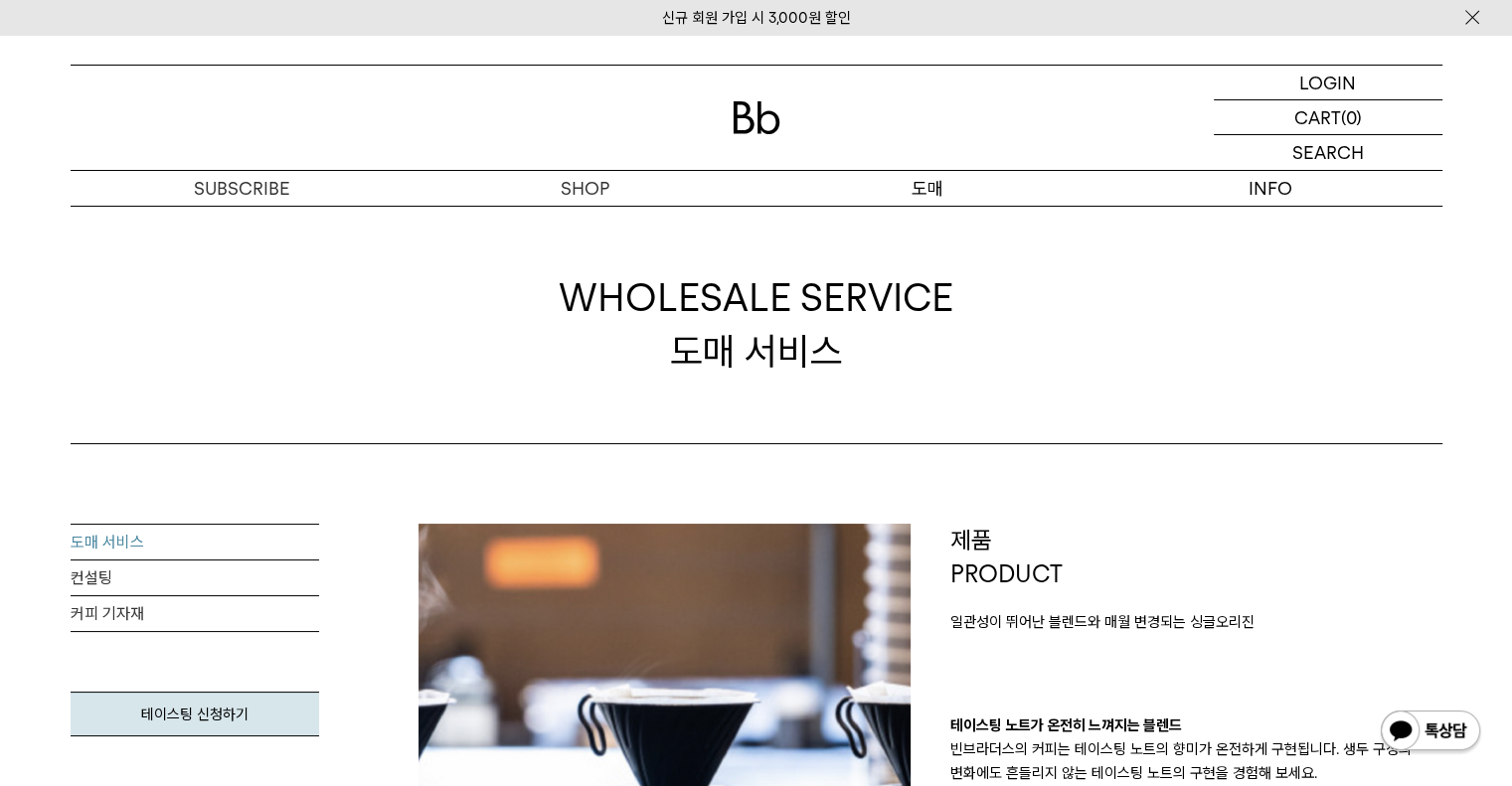 click on "도매" at bounding box center [927, 188] 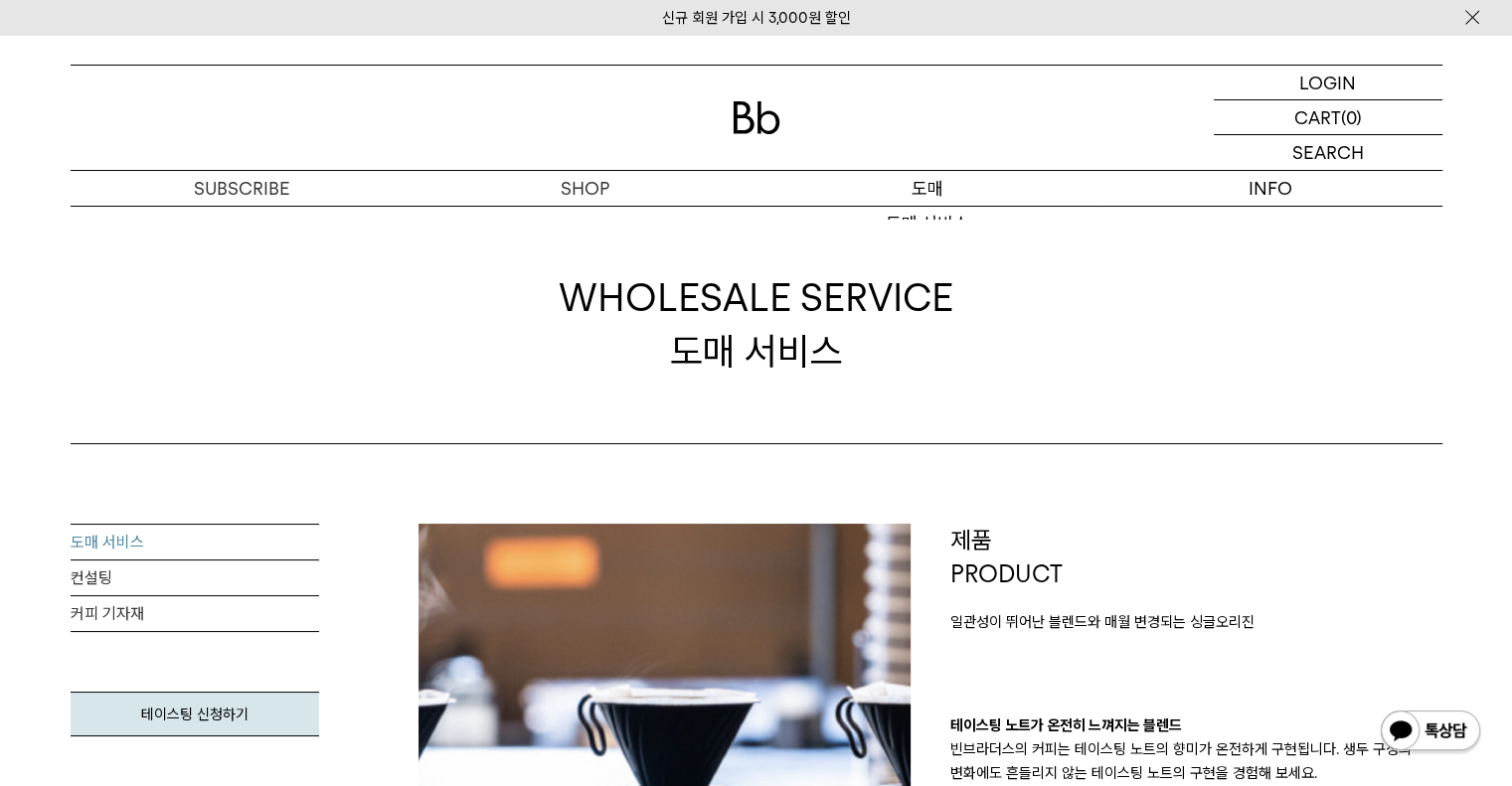 click on "도매" at bounding box center (927, 188) 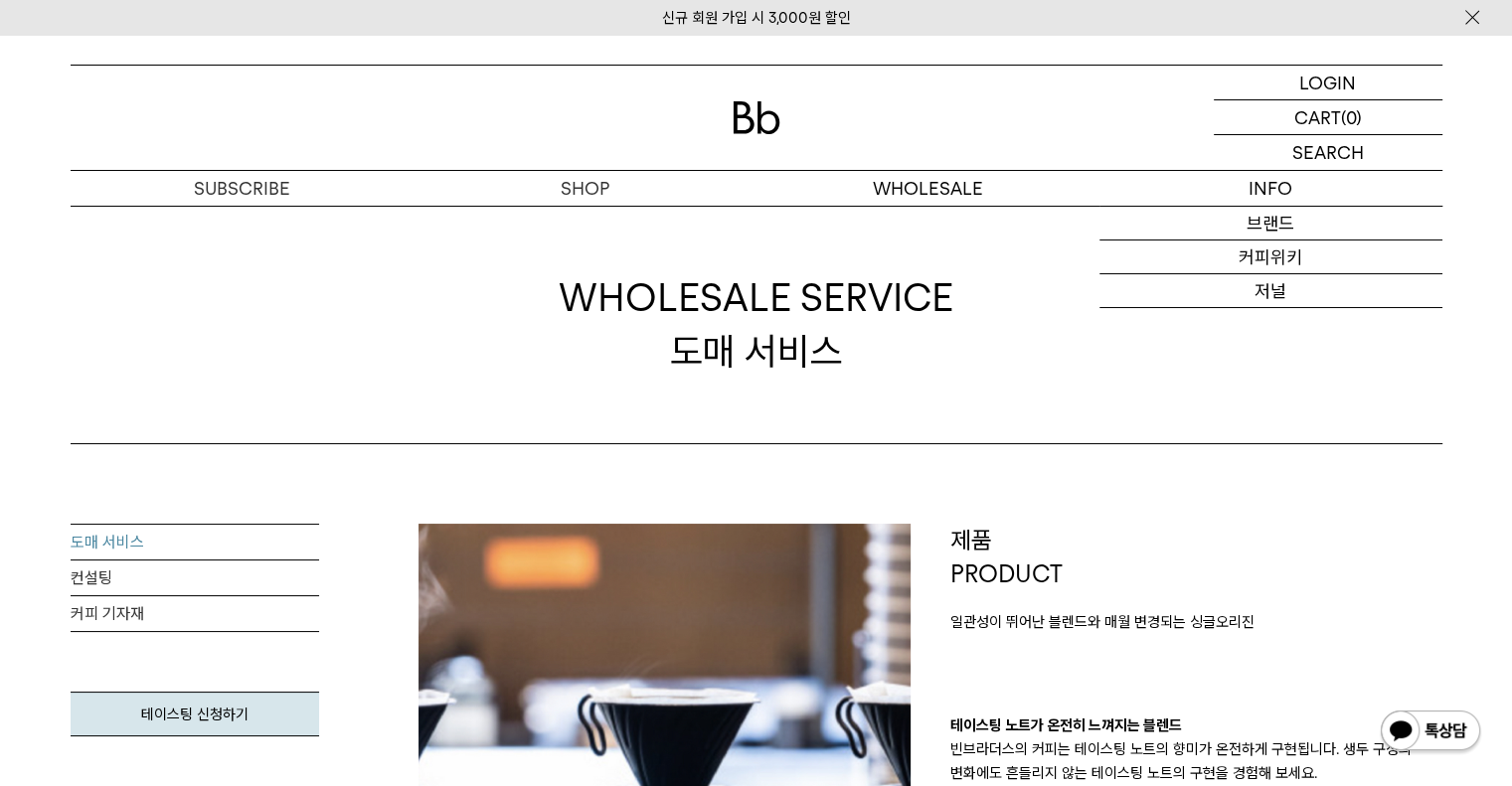 click at bounding box center (756, 117) 